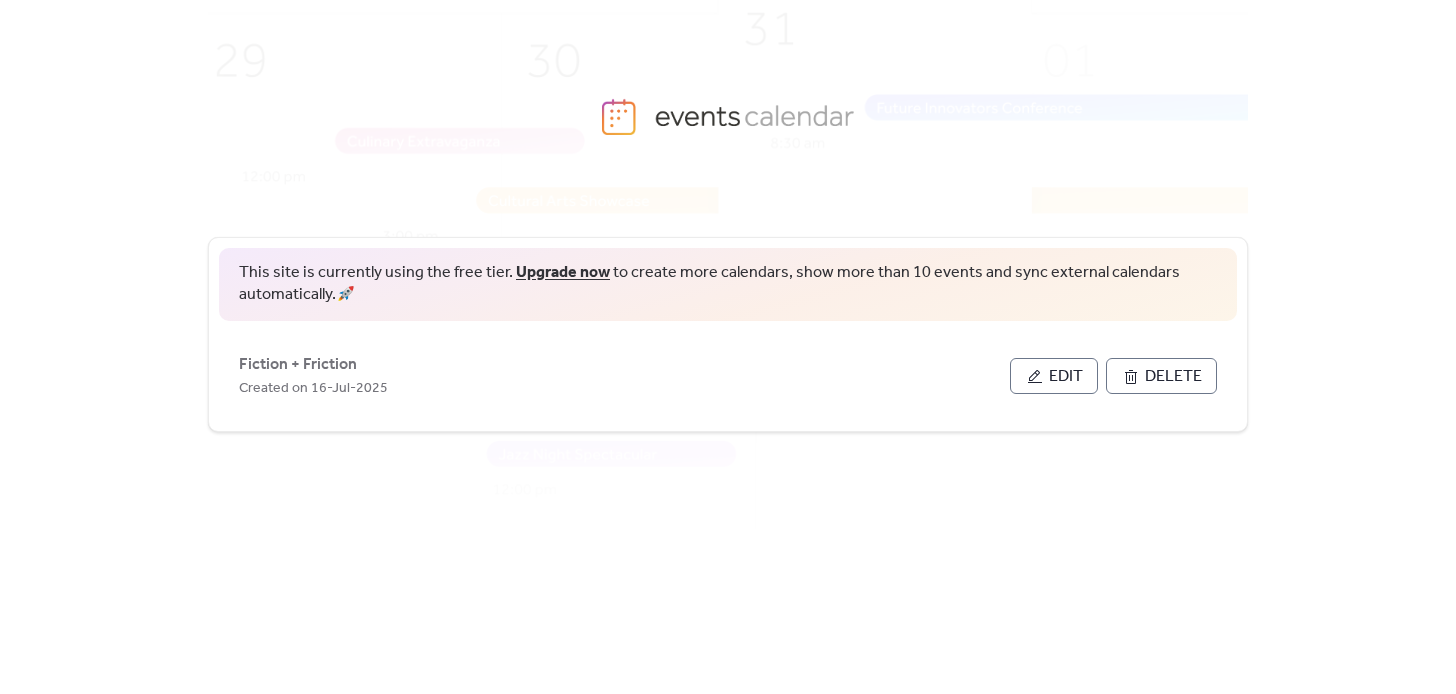 scroll, scrollTop: 0, scrollLeft: 0, axis: both 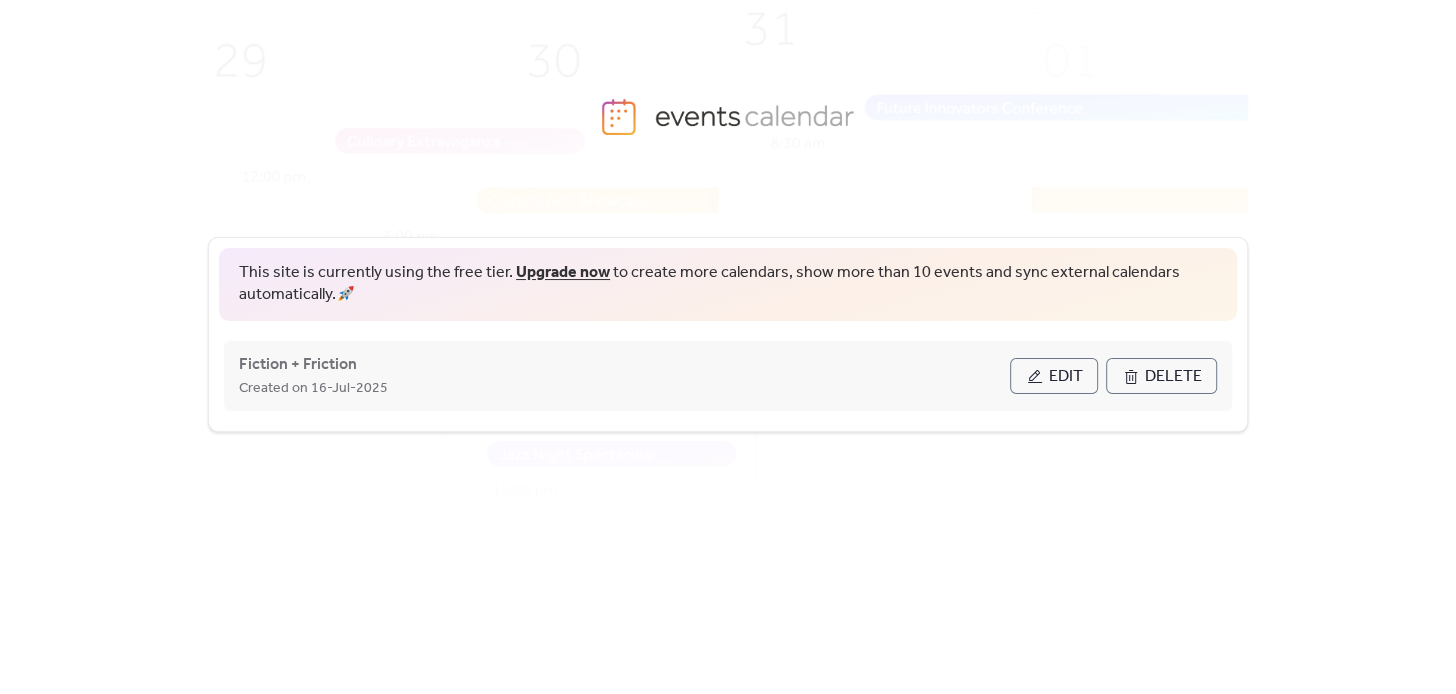 click on "Edit" at bounding box center [1066, 377] 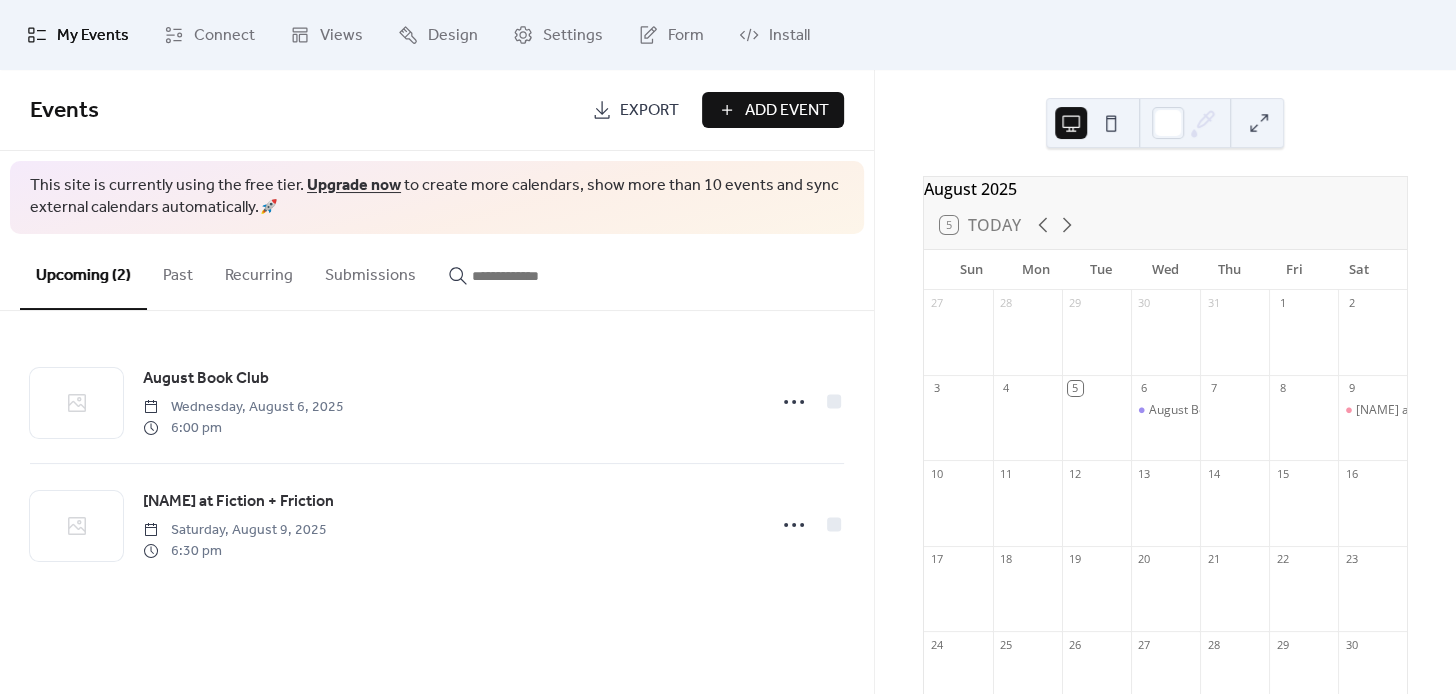 click on "August 2025 5 Today Sun Mon Tue Wed Thu Fri Sat 27 28 29 30 31 1 2 3 4 5 6 August Book Club 7 8 9 Chloe Hodge at Fiction + Friction 10 11 12 13 14 15 16 17 18 19 20 21 22 23 24 25 26 27 28 29 30 31 1 2 3 4 5 6" at bounding box center (1165, 382) 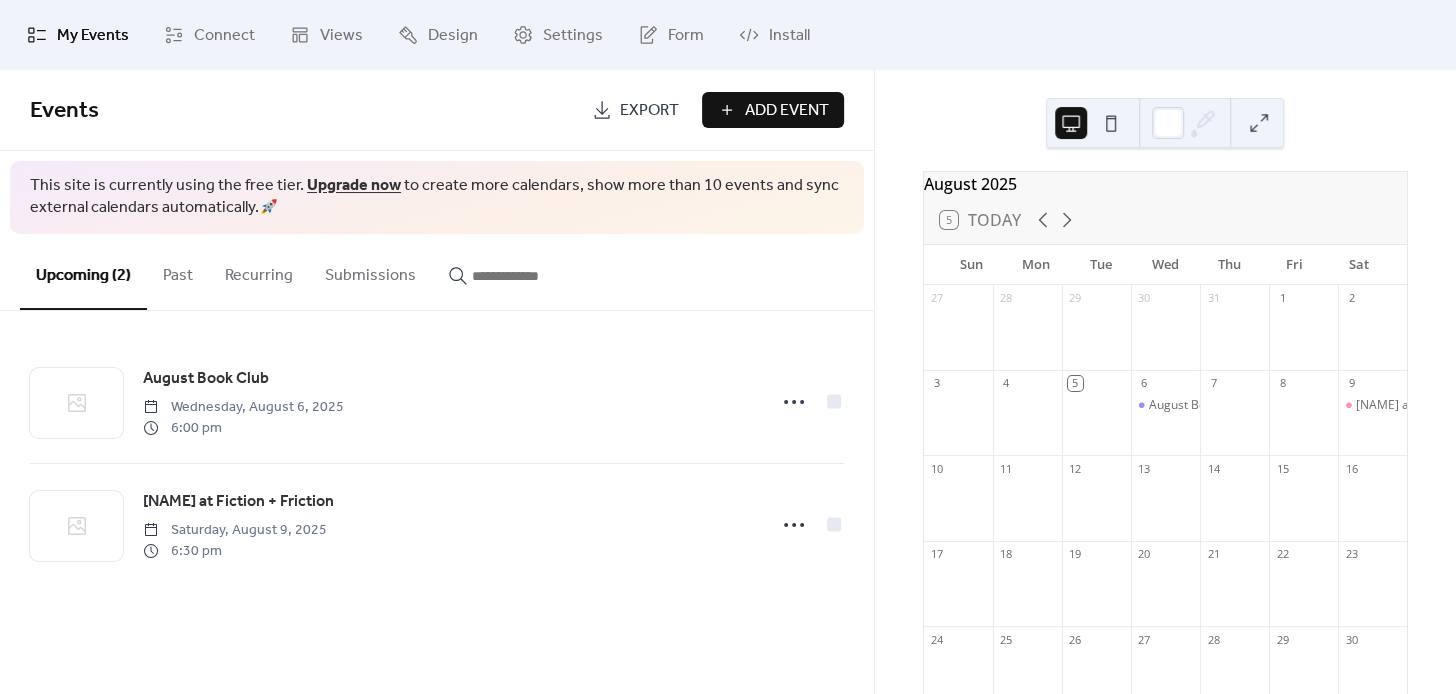 scroll, scrollTop: 0, scrollLeft: 0, axis: both 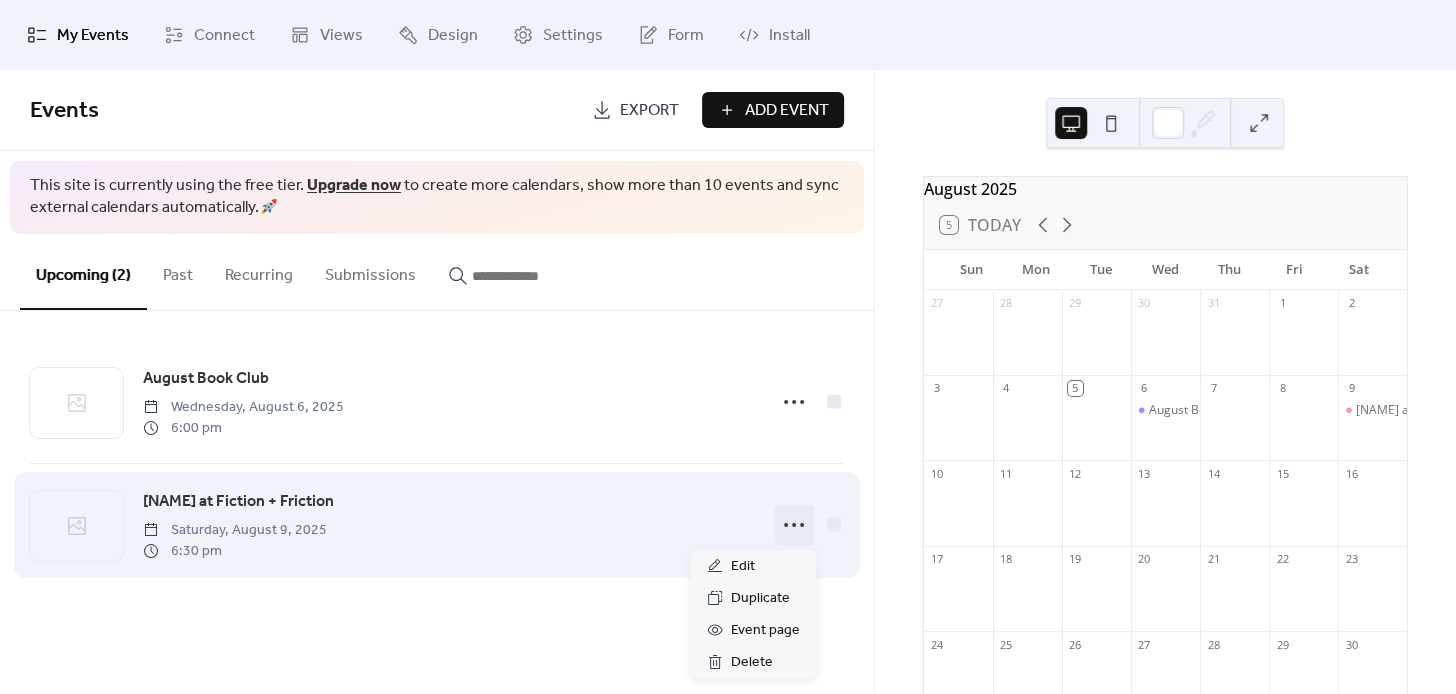 click 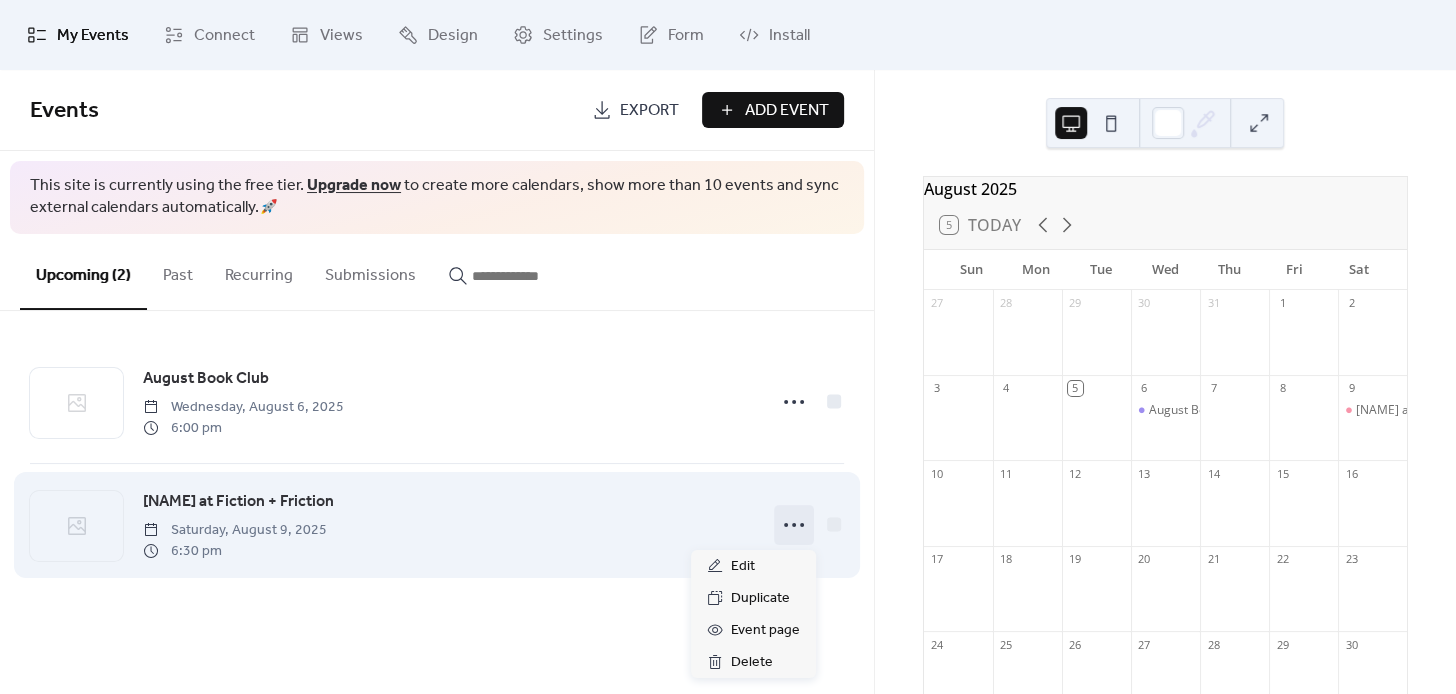 click 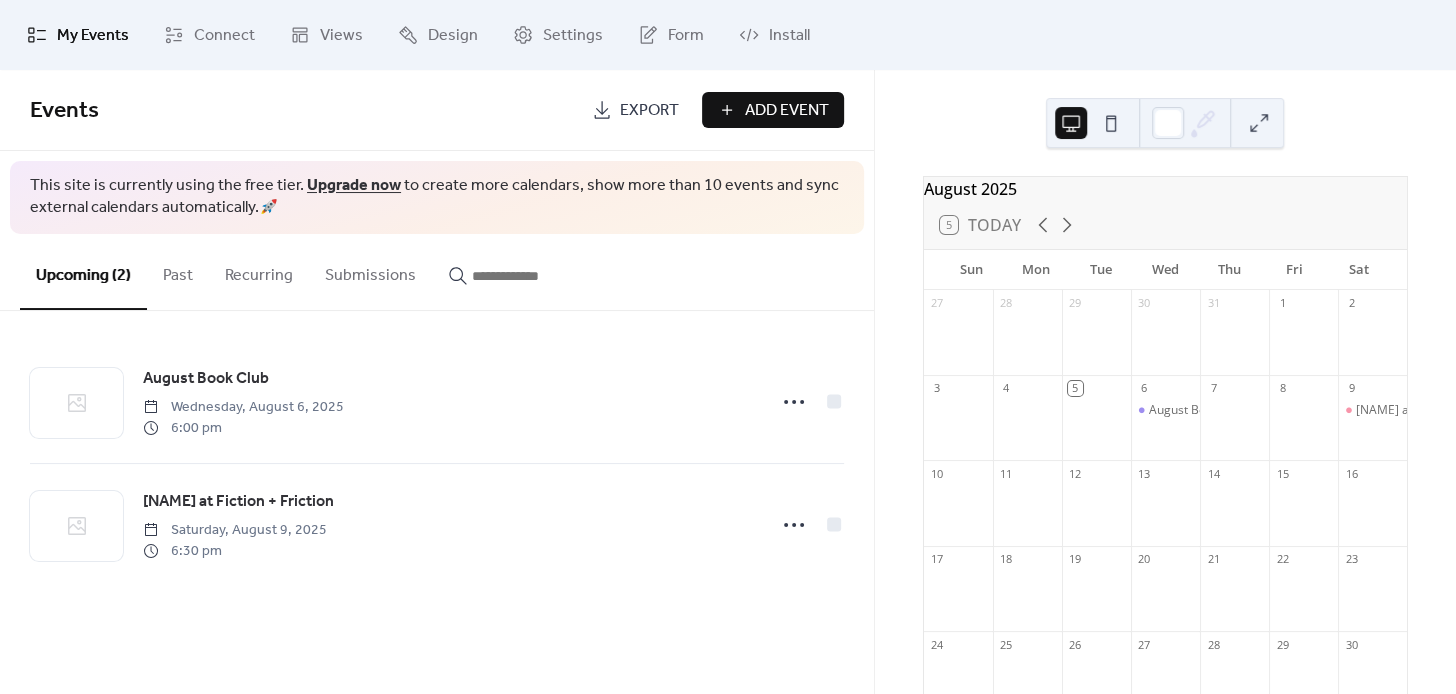 click on "Add Event" at bounding box center [787, 111] 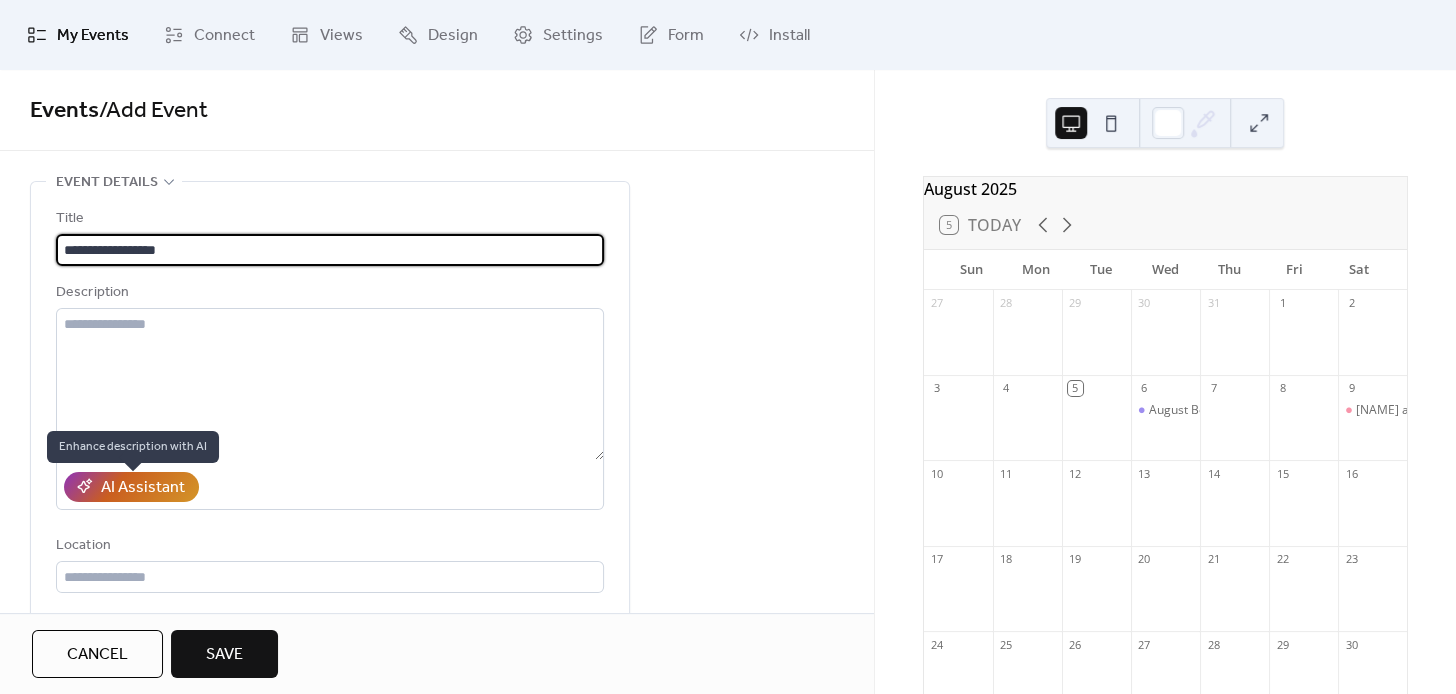 type on "**********" 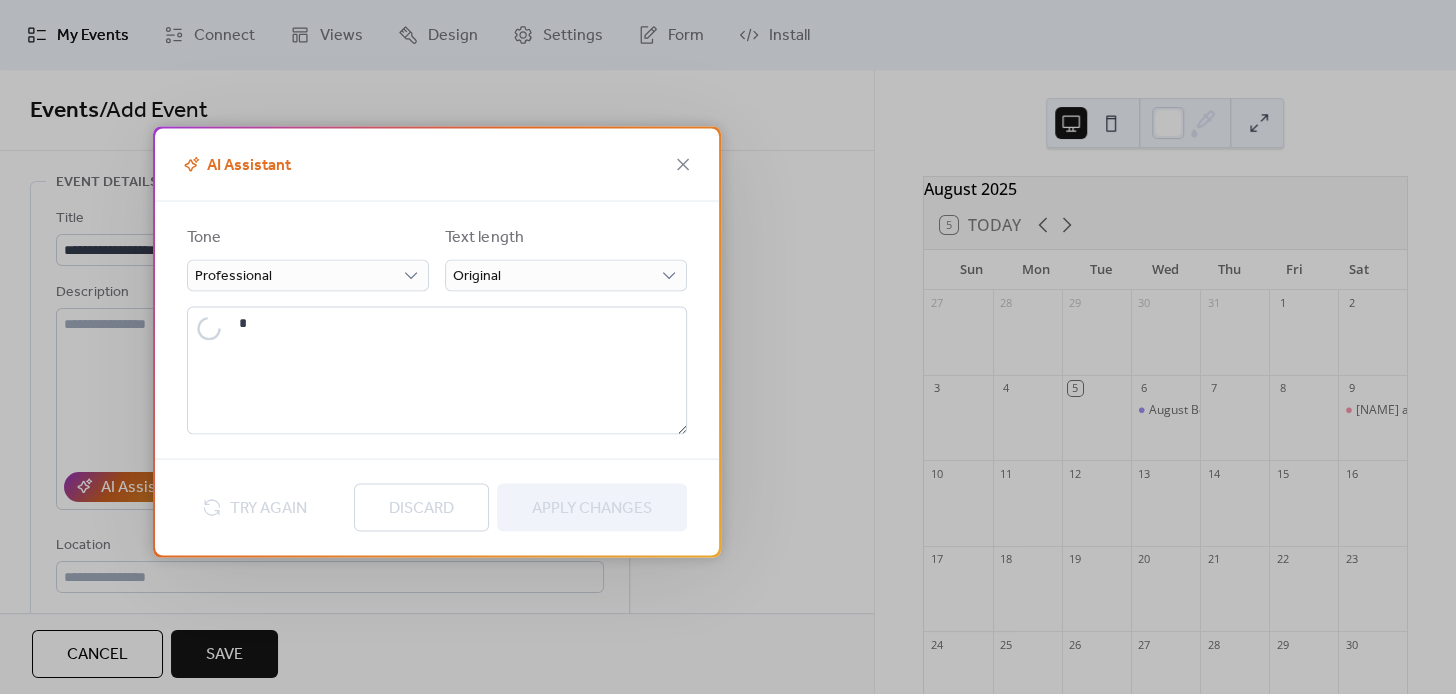 type on "**********" 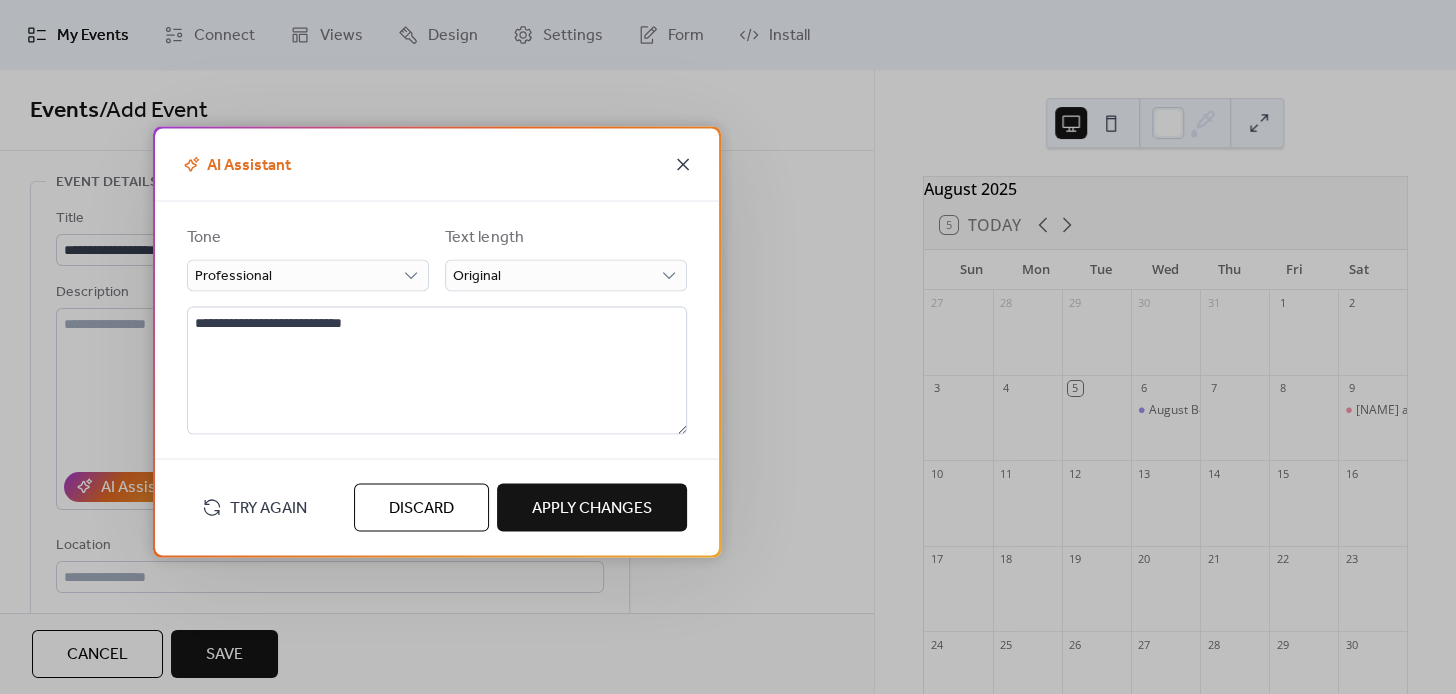 click 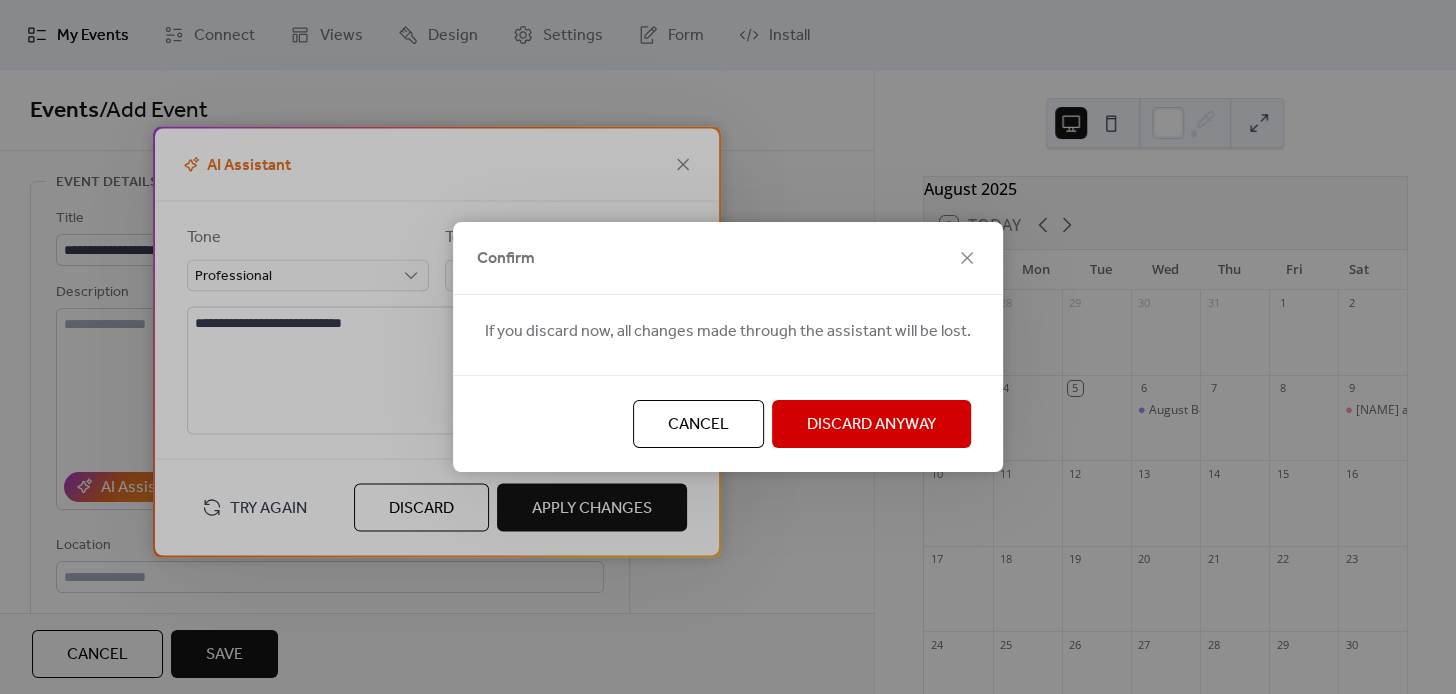 click on "Cancel" at bounding box center [698, 425] 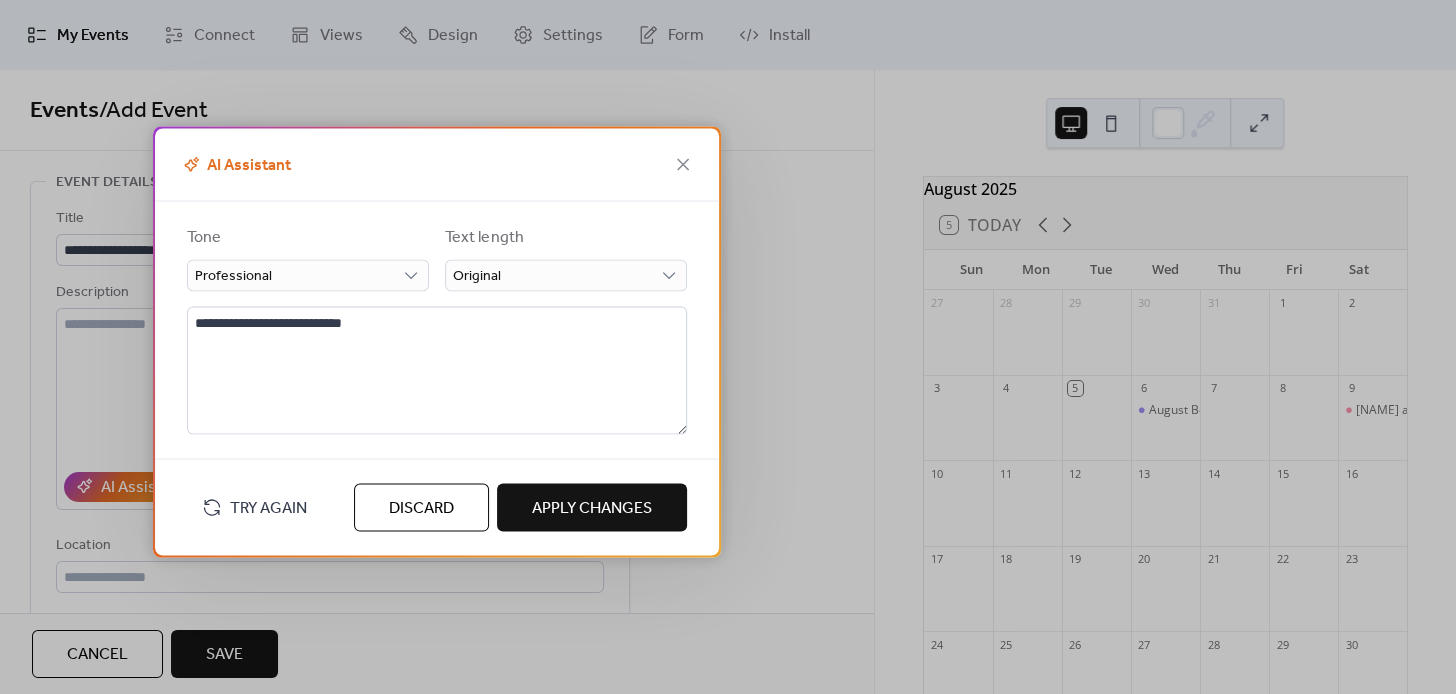 click on "Discard" at bounding box center [421, 508] 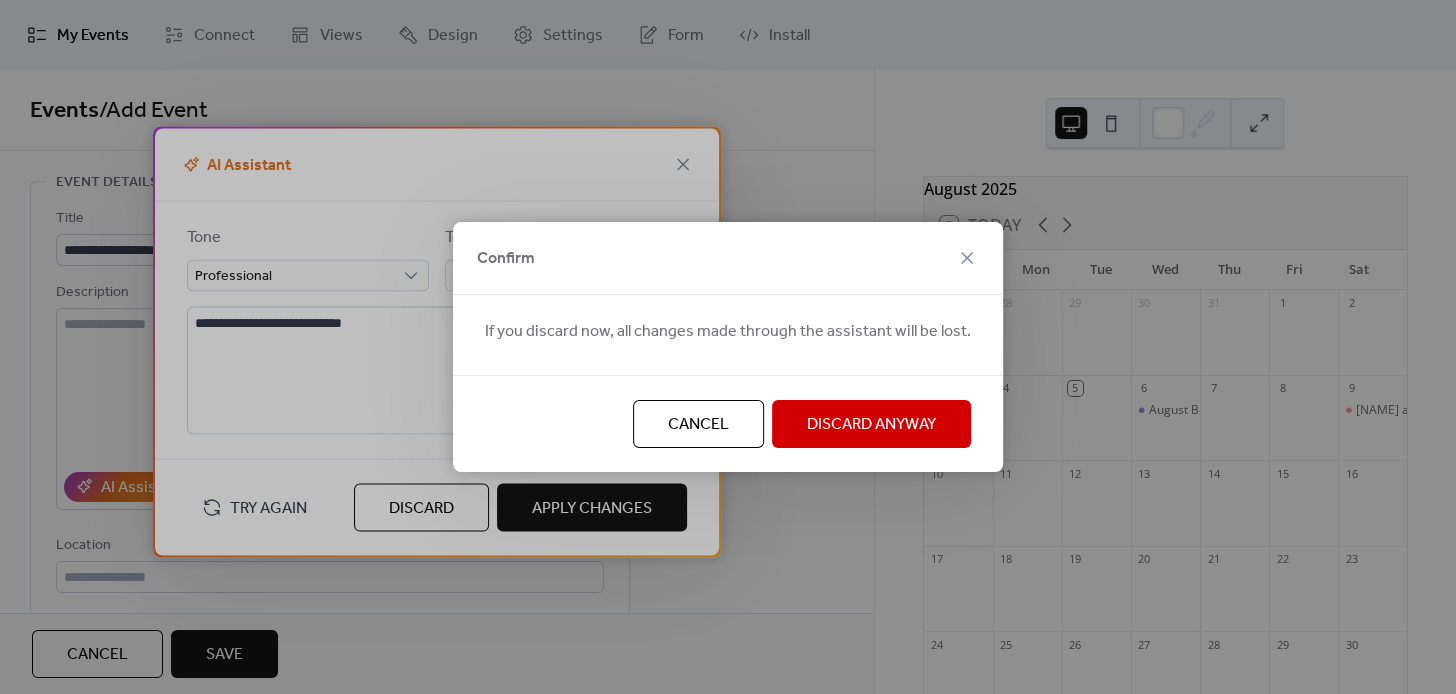 click on "Discard Anyway" at bounding box center (871, 425) 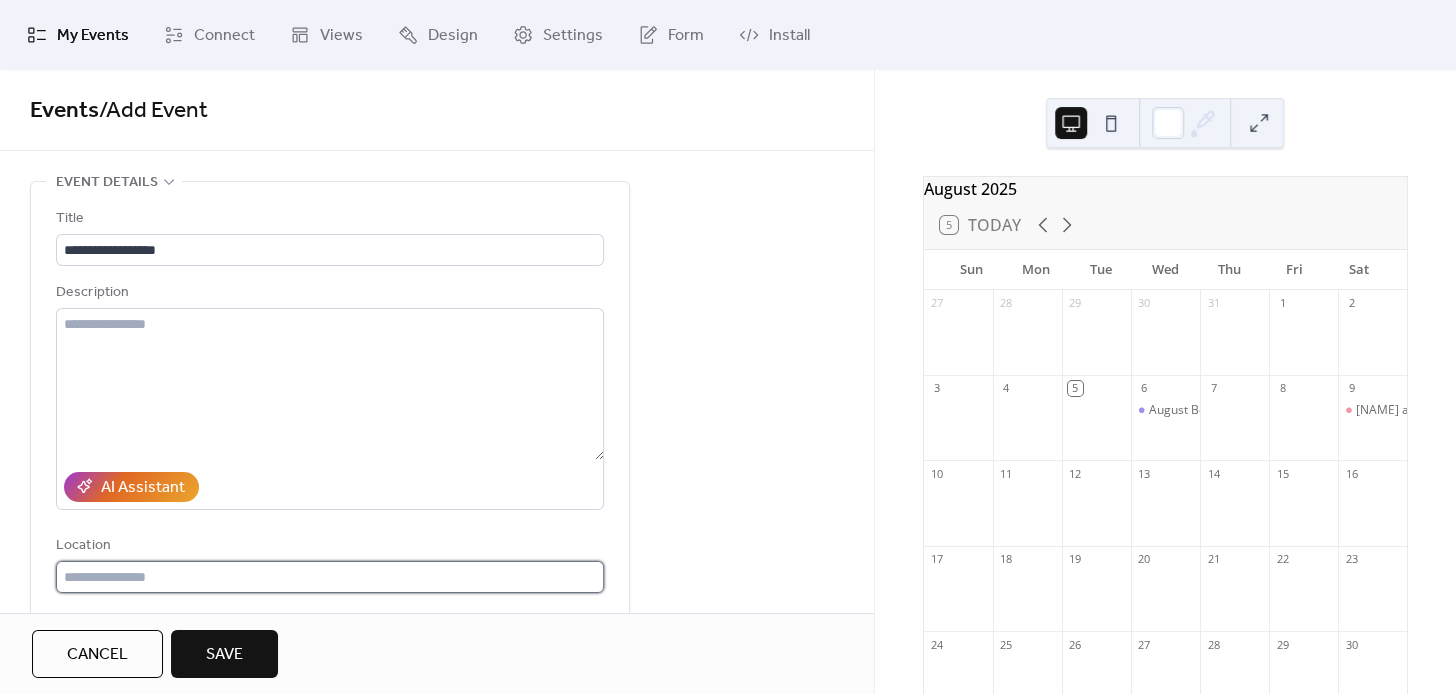 click at bounding box center [330, 577] 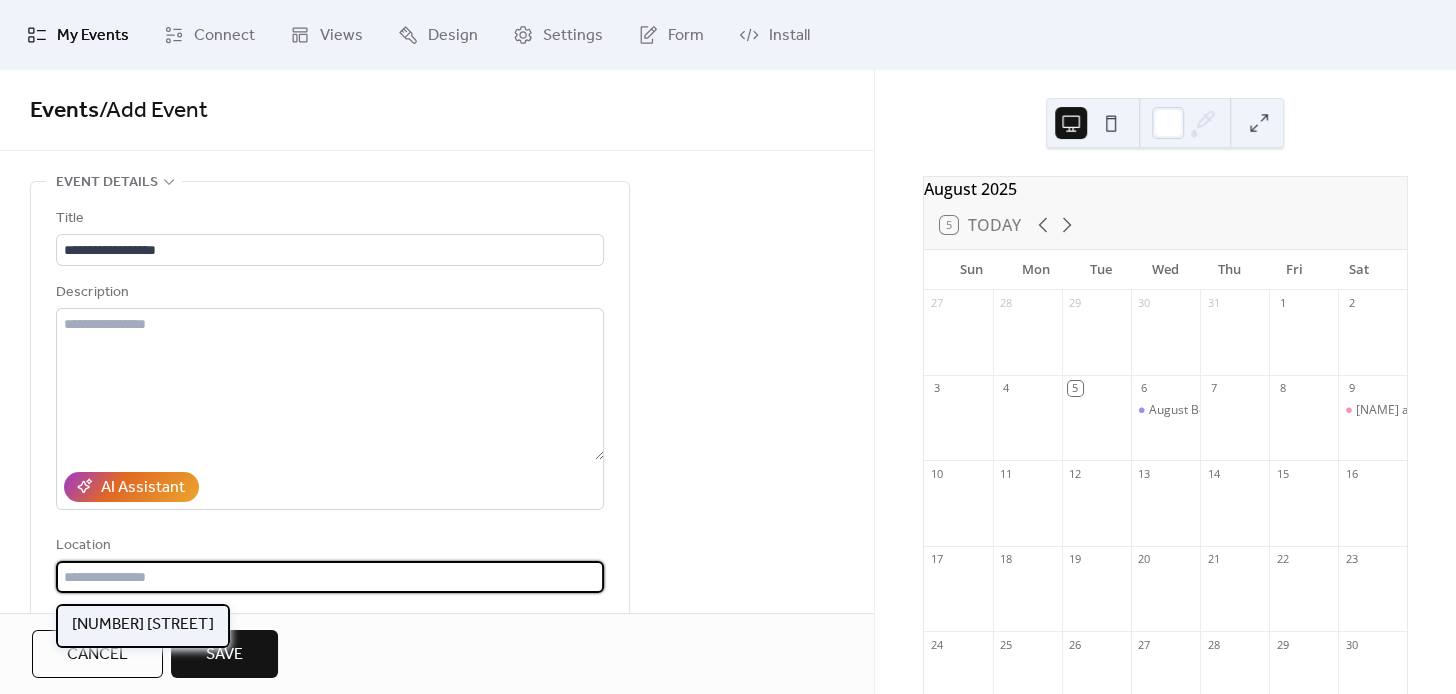 click on "[NUMBER] [STREET]" at bounding box center [143, 625] 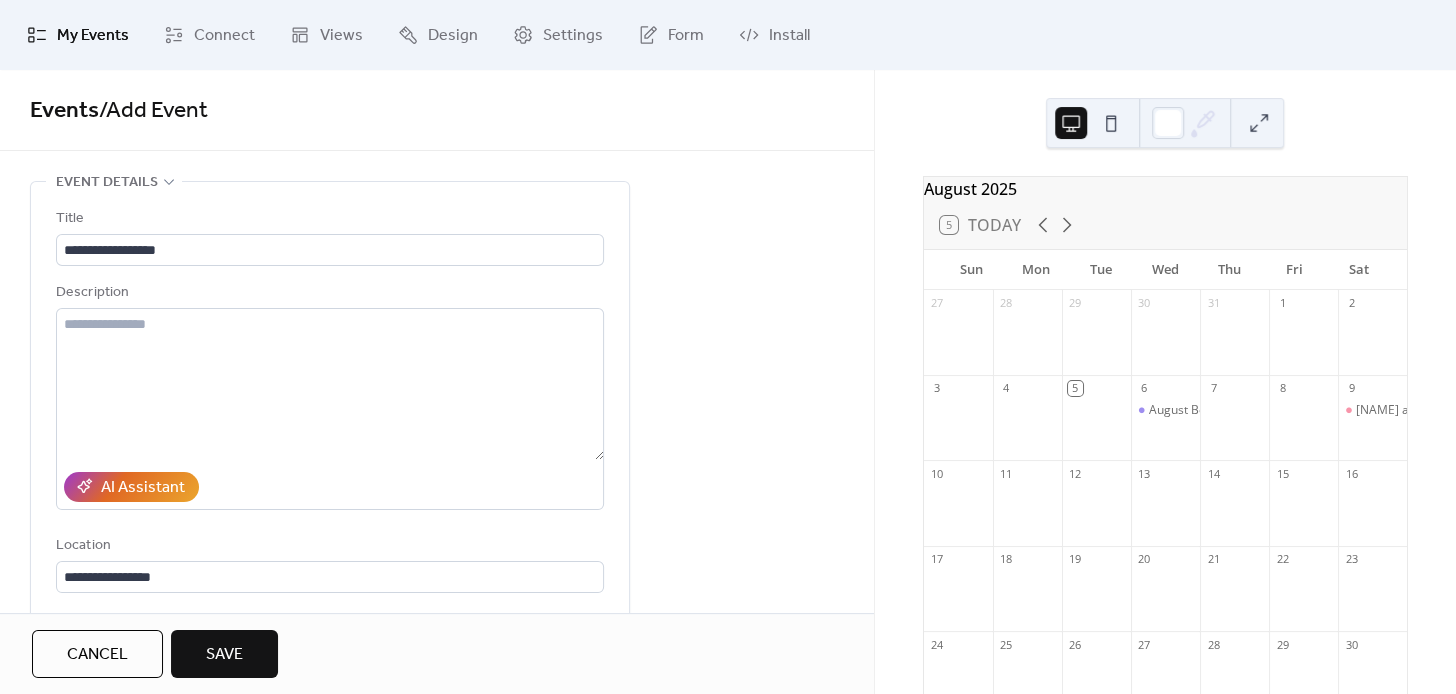 click on "Save" at bounding box center [224, 655] 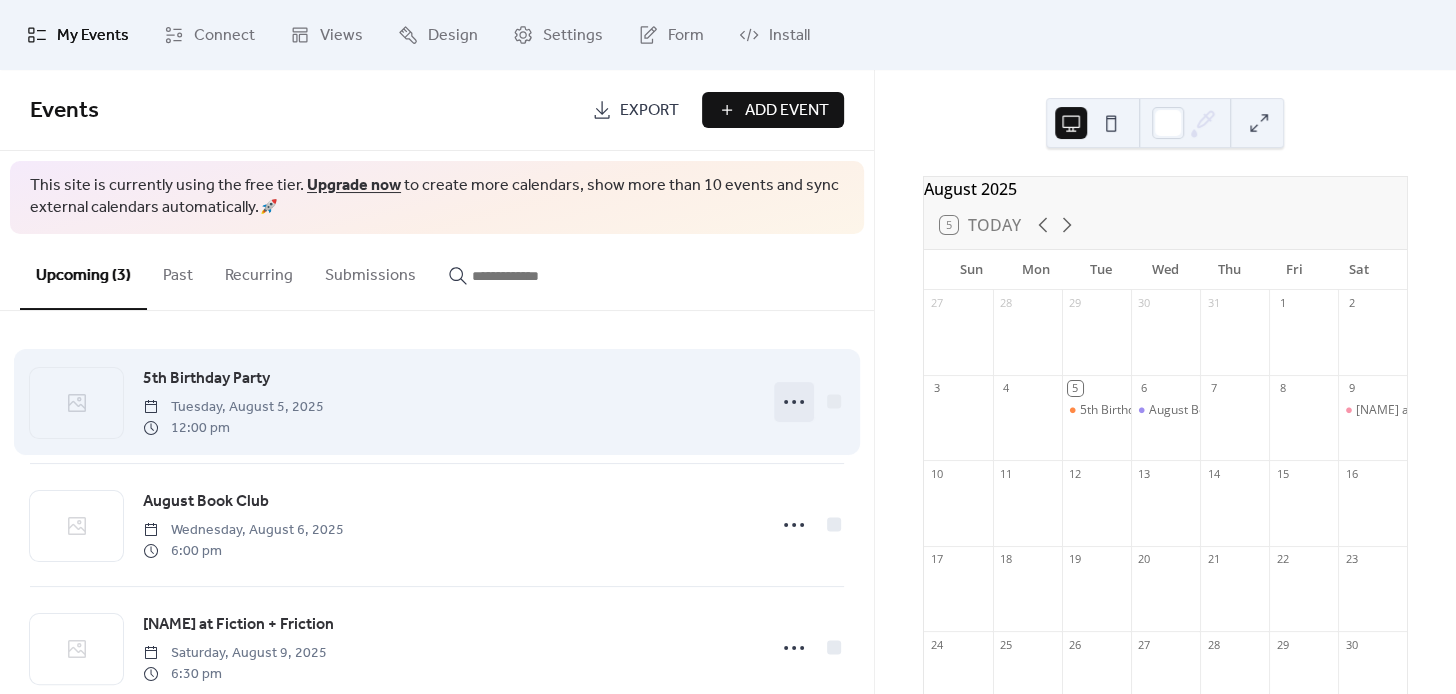 click 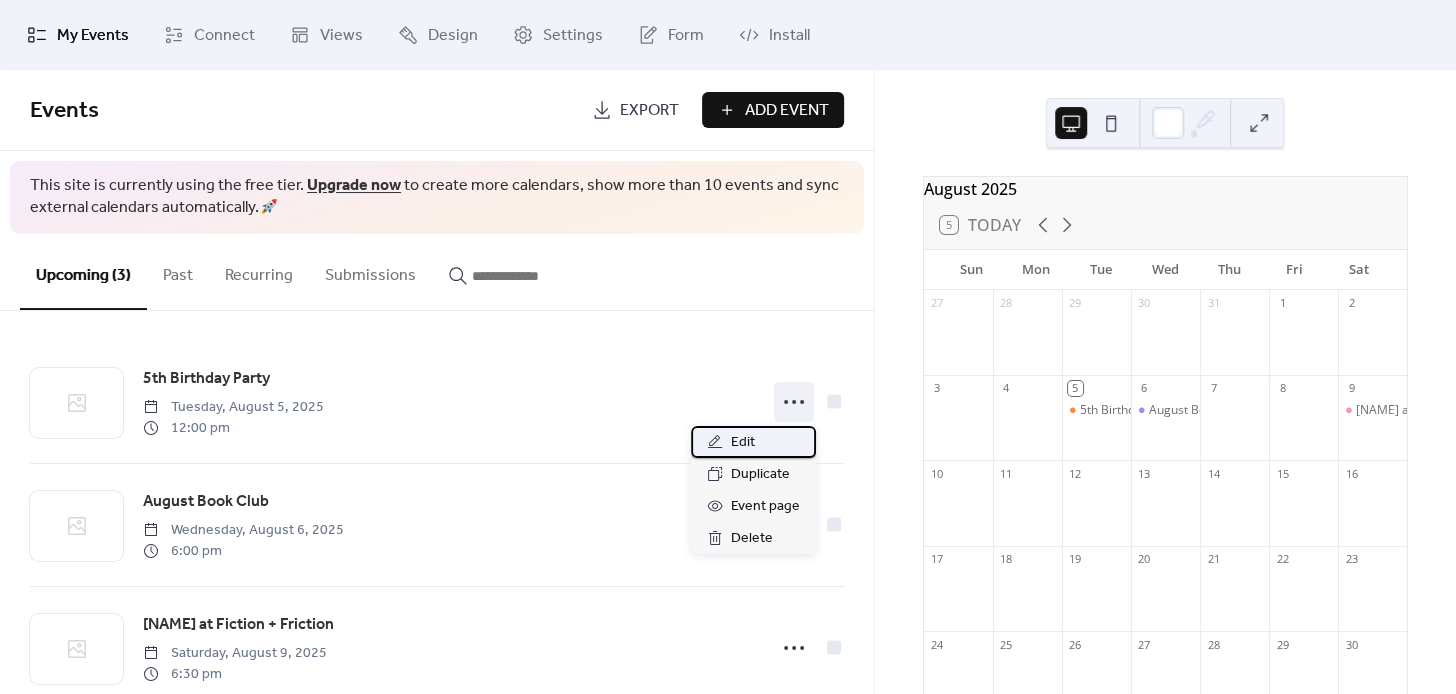 click on "Edit" at bounding box center (753, 442) 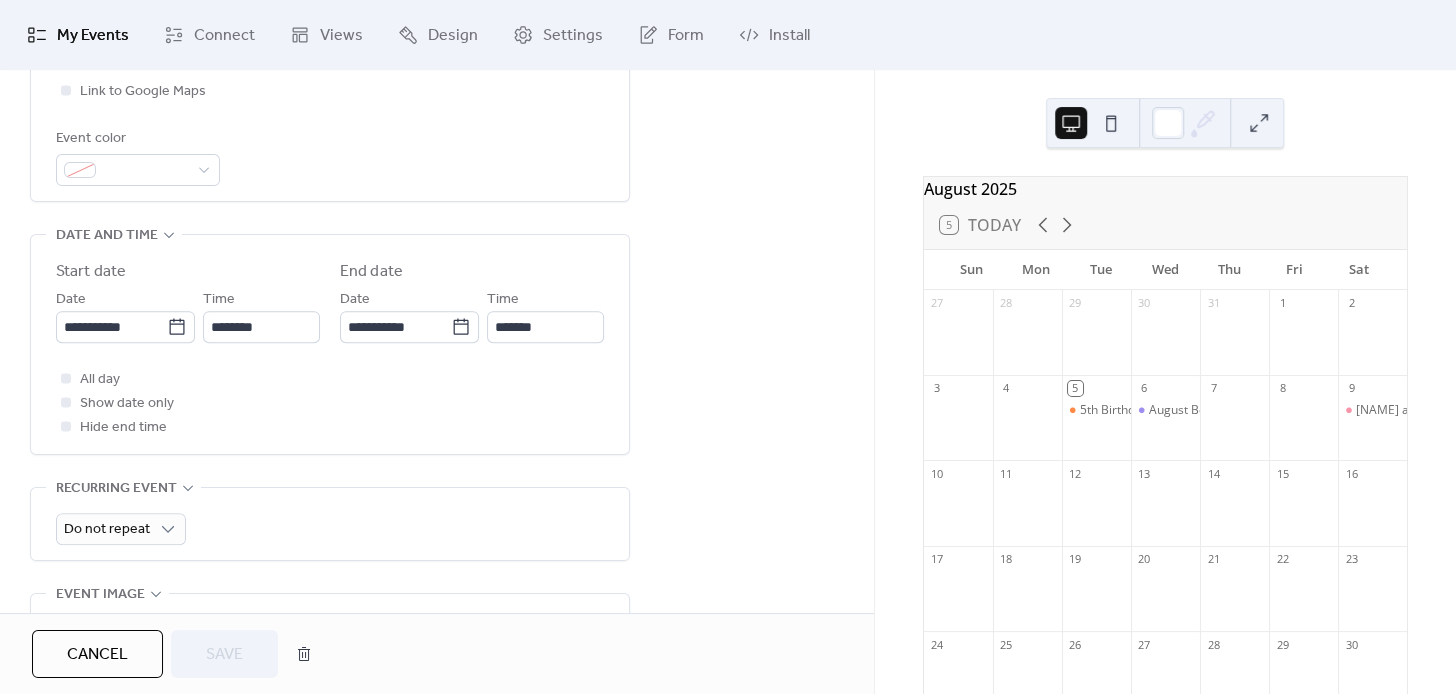 scroll, scrollTop: 550, scrollLeft: 0, axis: vertical 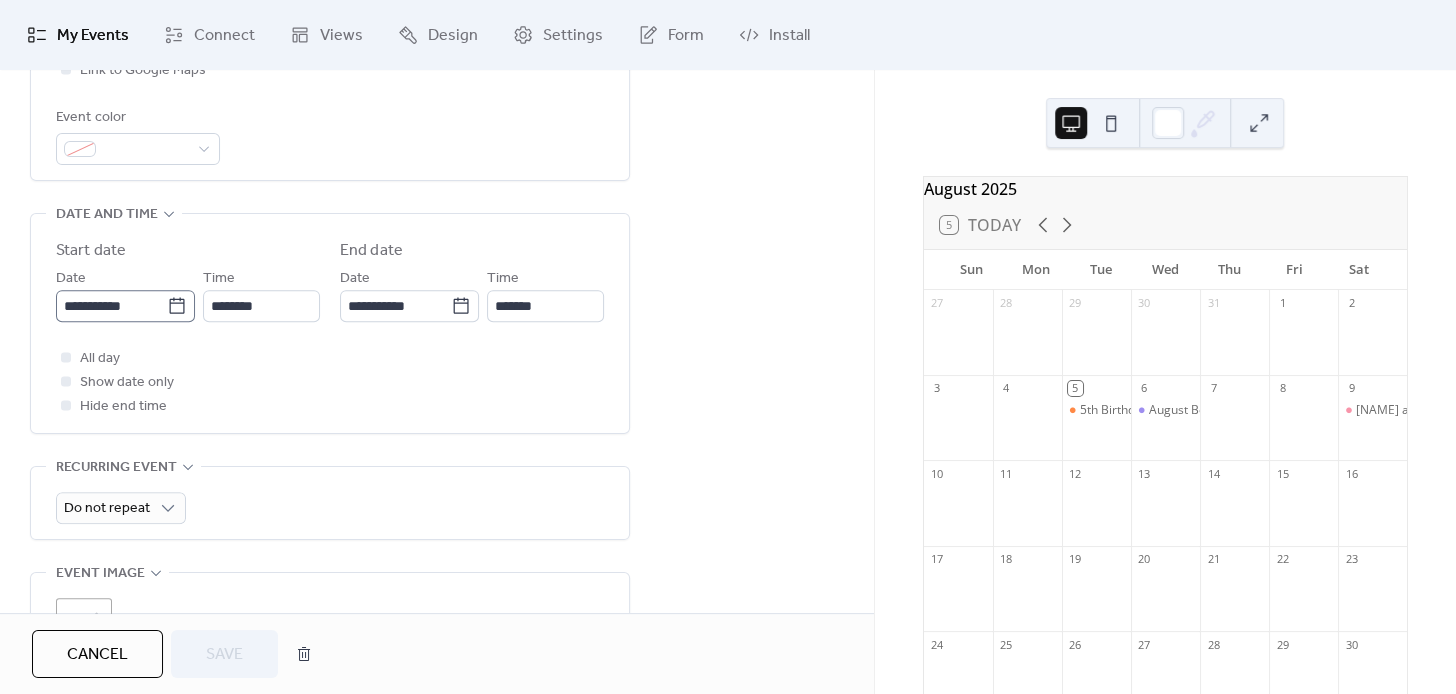 click 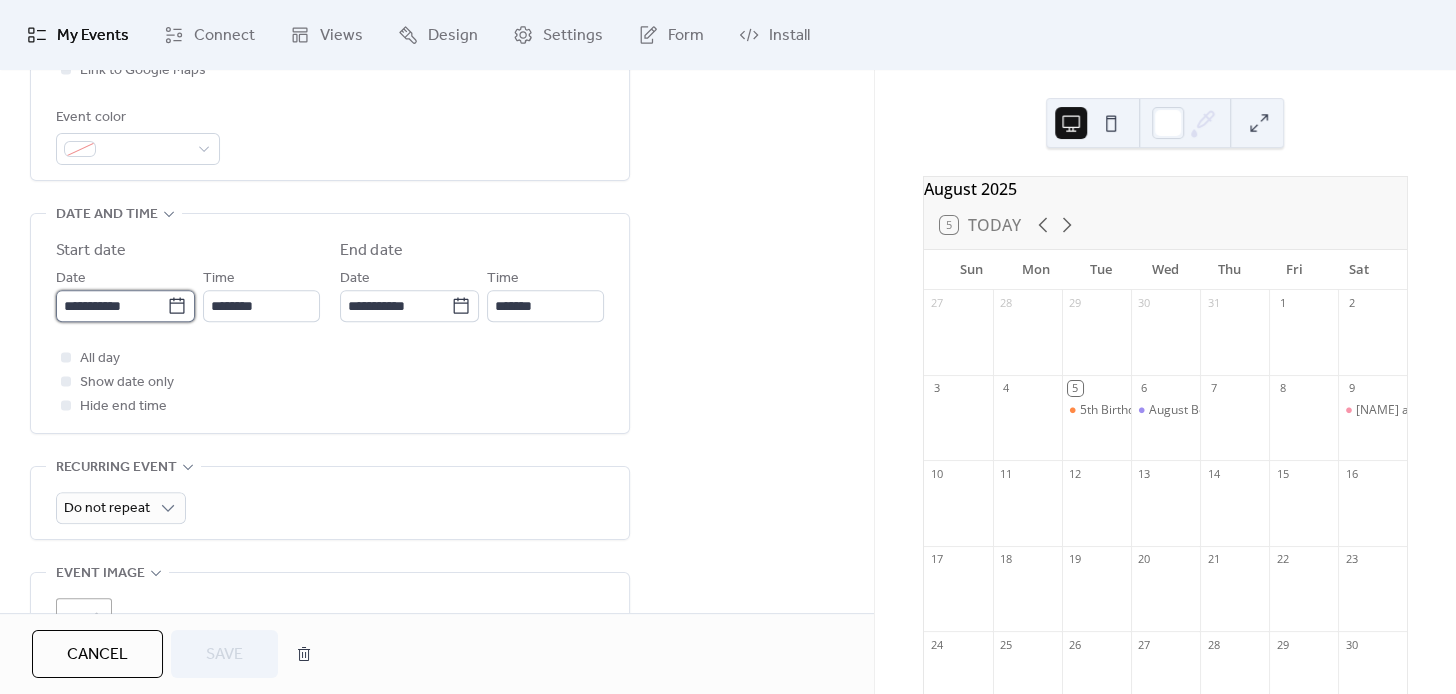 click on "**********" at bounding box center [111, 306] 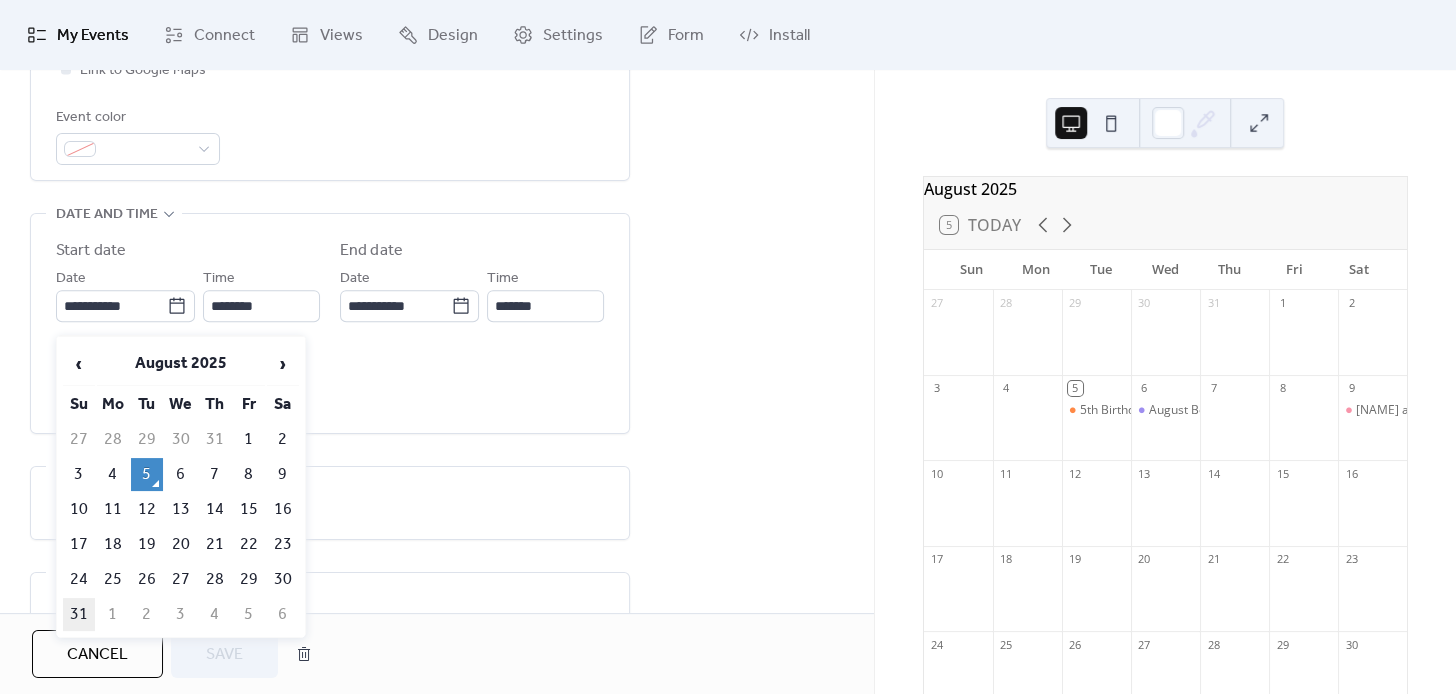 click on "31" at bounding box center (79, 614) 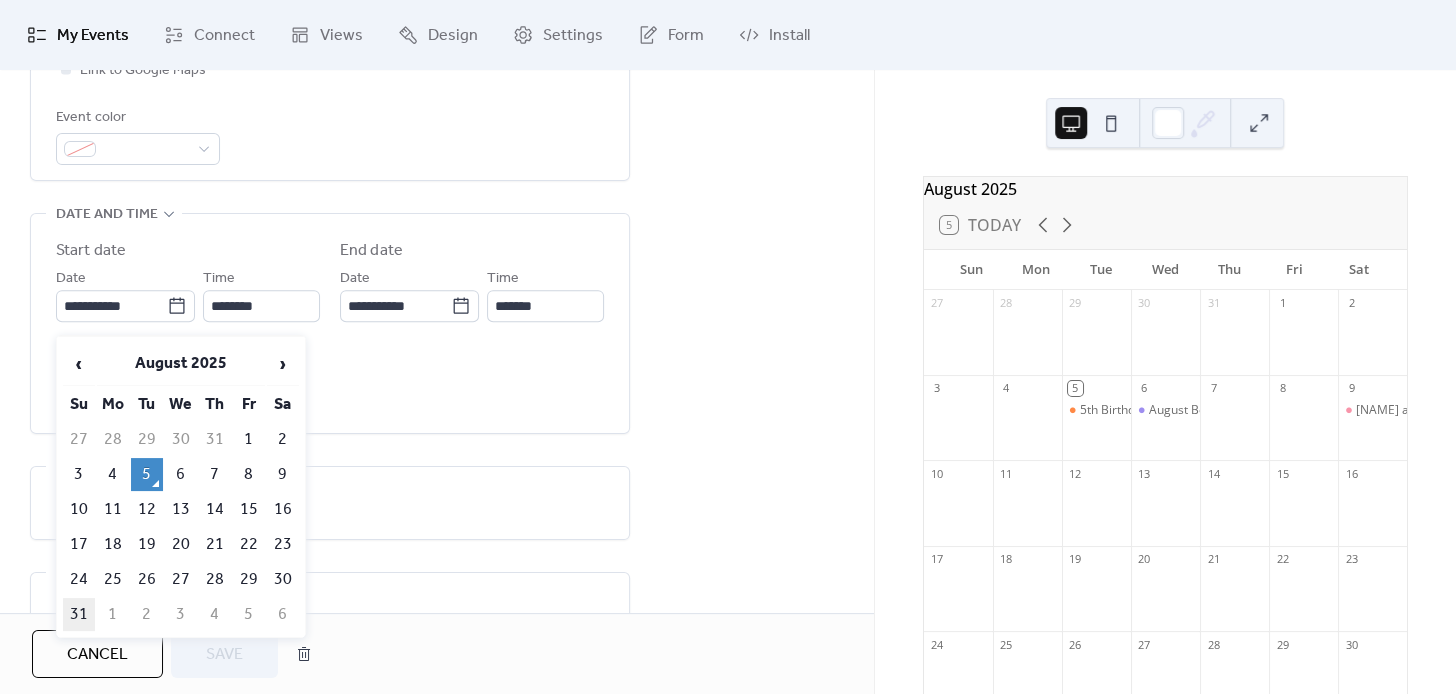 type on "**********" 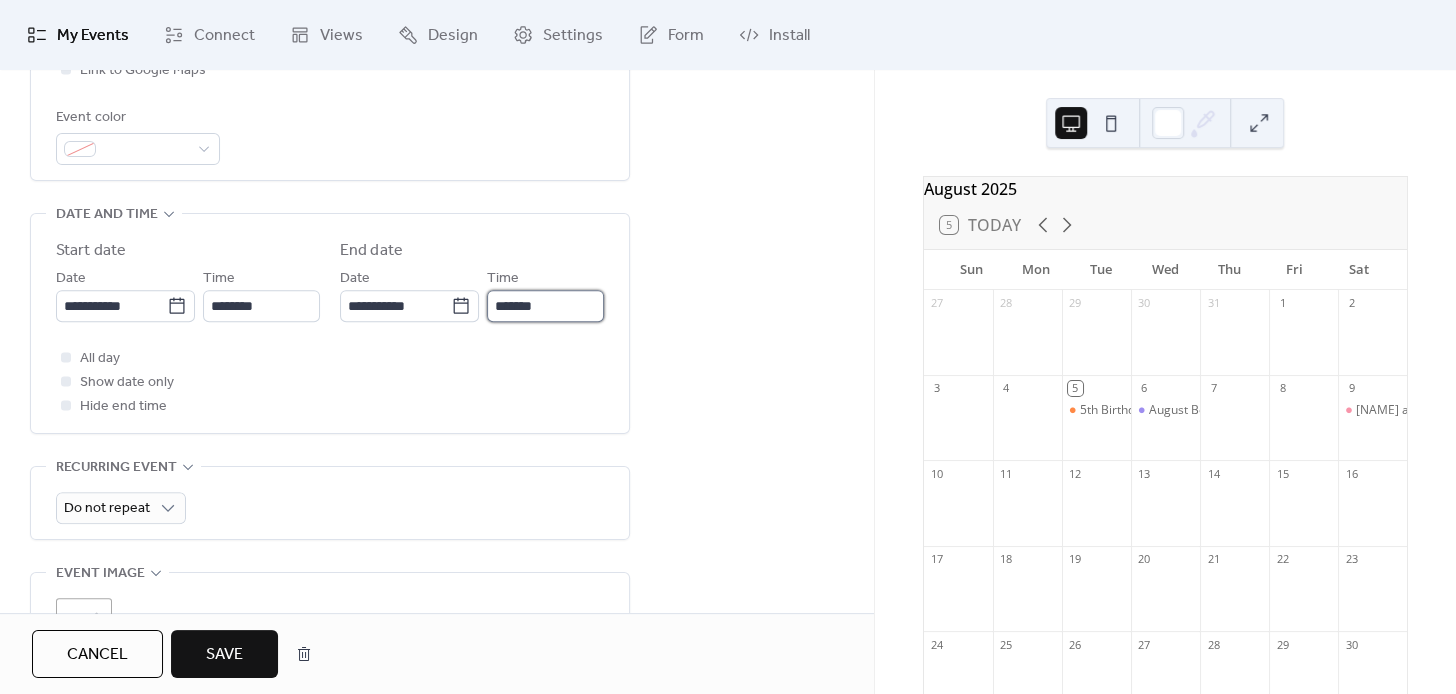 click on "*******" at bounding box center [545, 306] 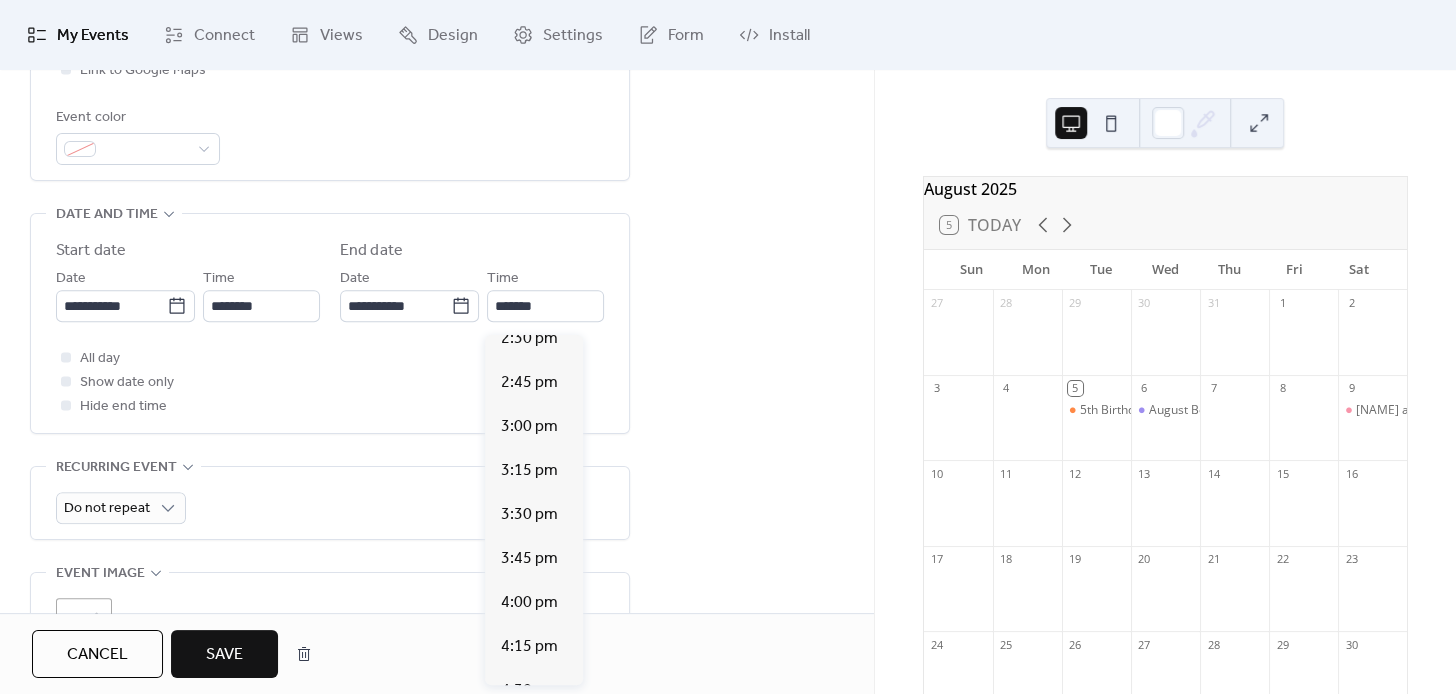scroll, scrollTop: 418, scrollLeft: 0, axis: vertical 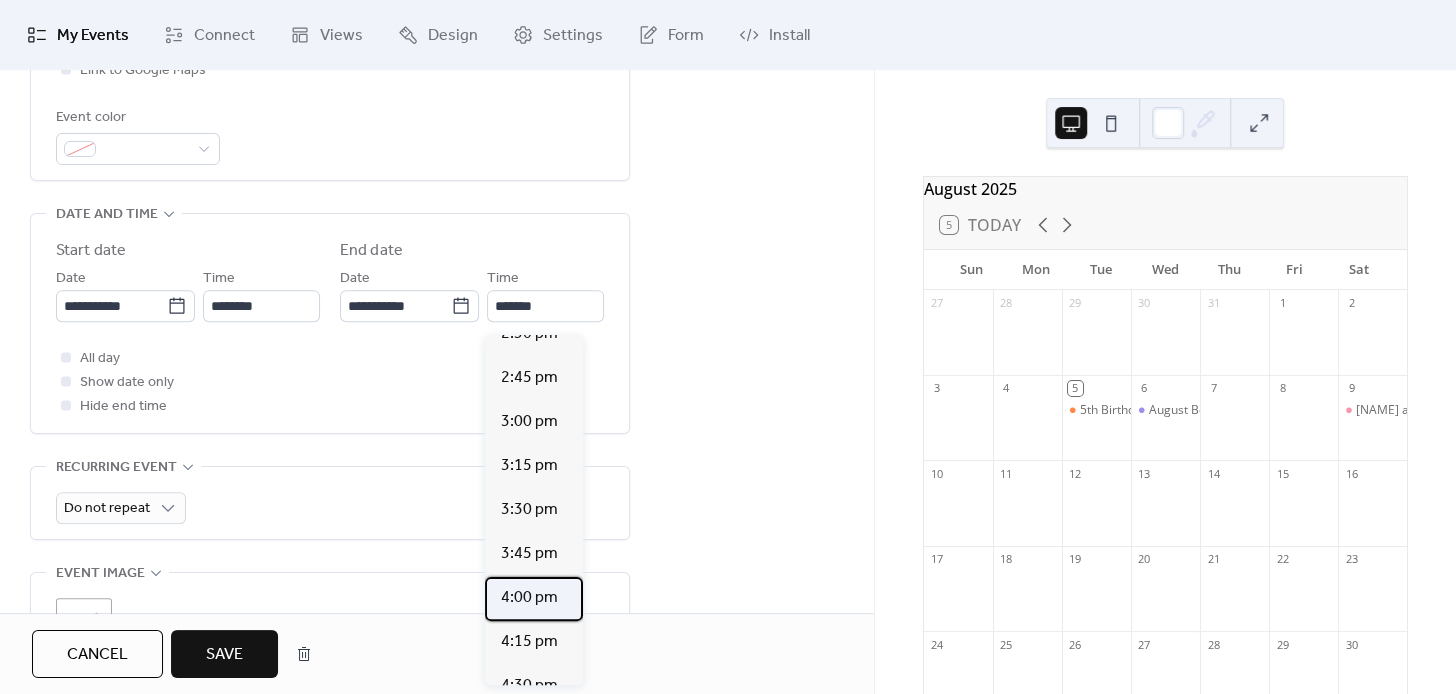 click on "4:00 pm" at bounding box center [529, 598] 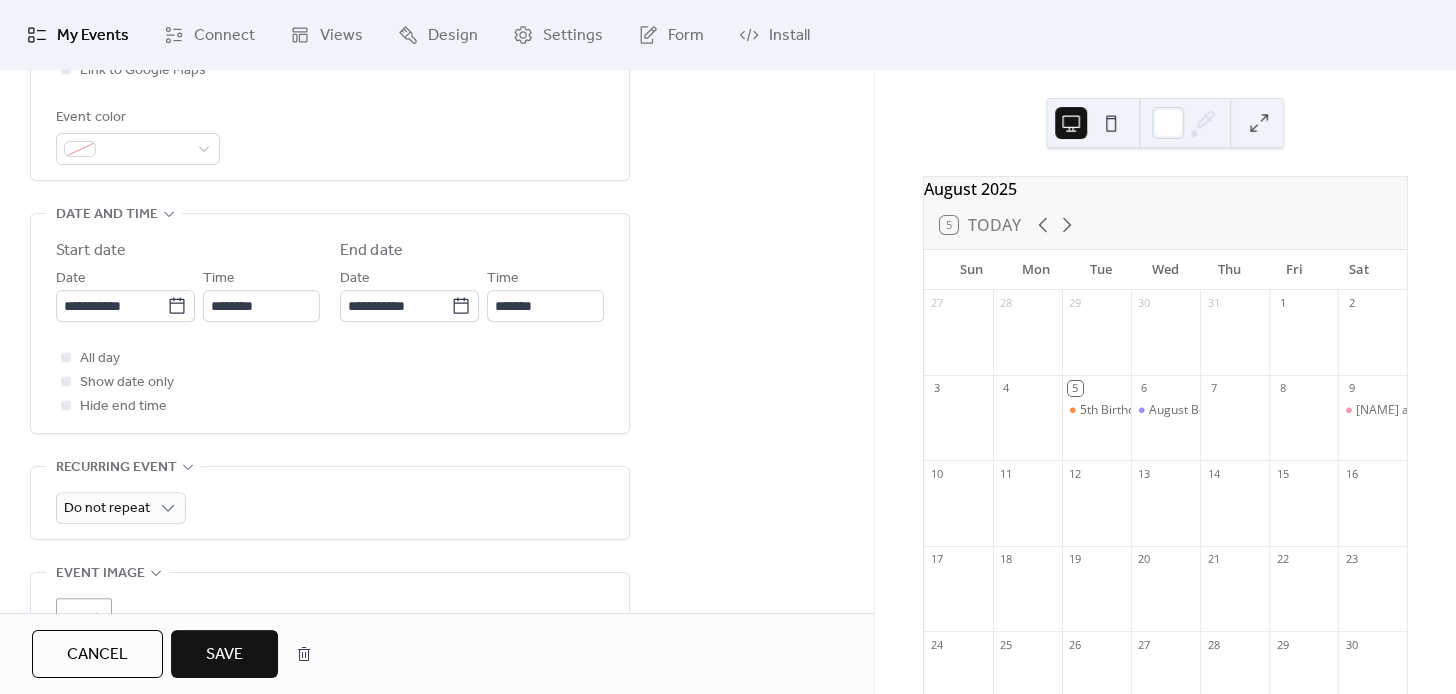 type on "*******" 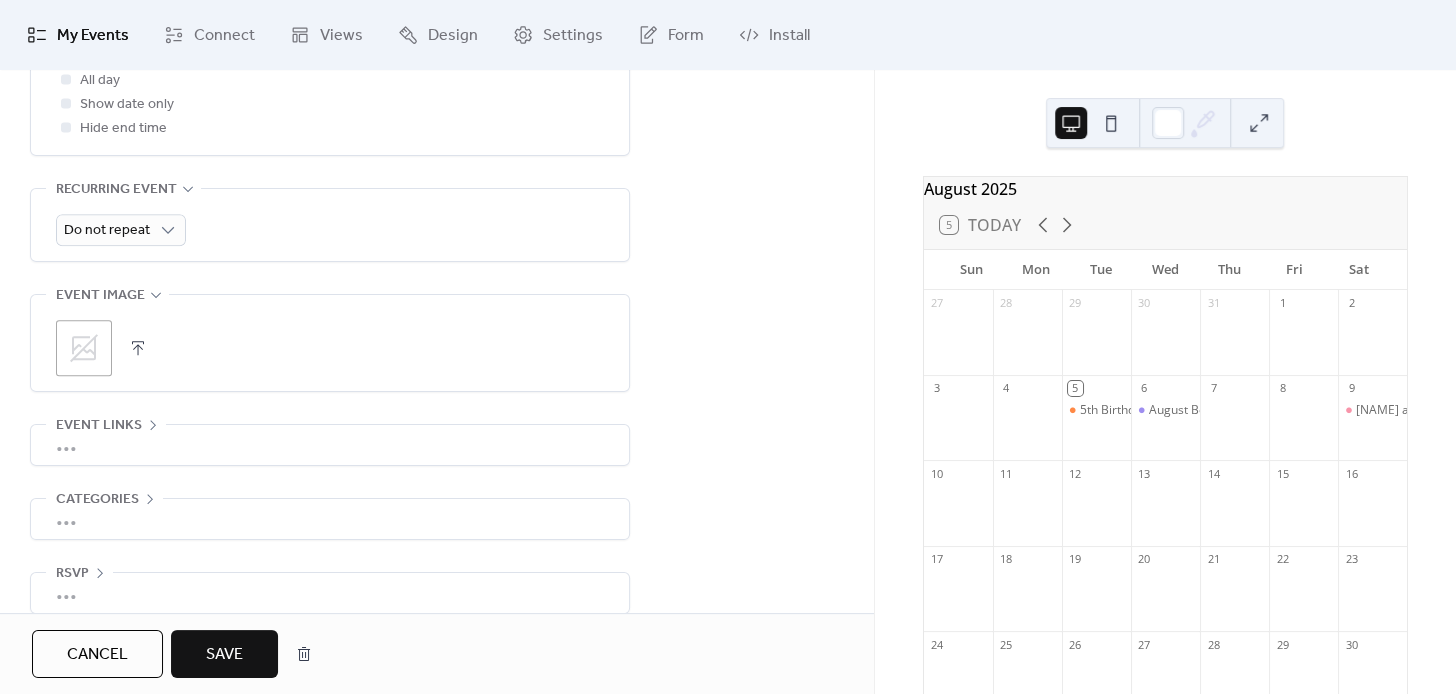 scroll, scrollTop: 861, scrollLeft: 0, axis: vertical 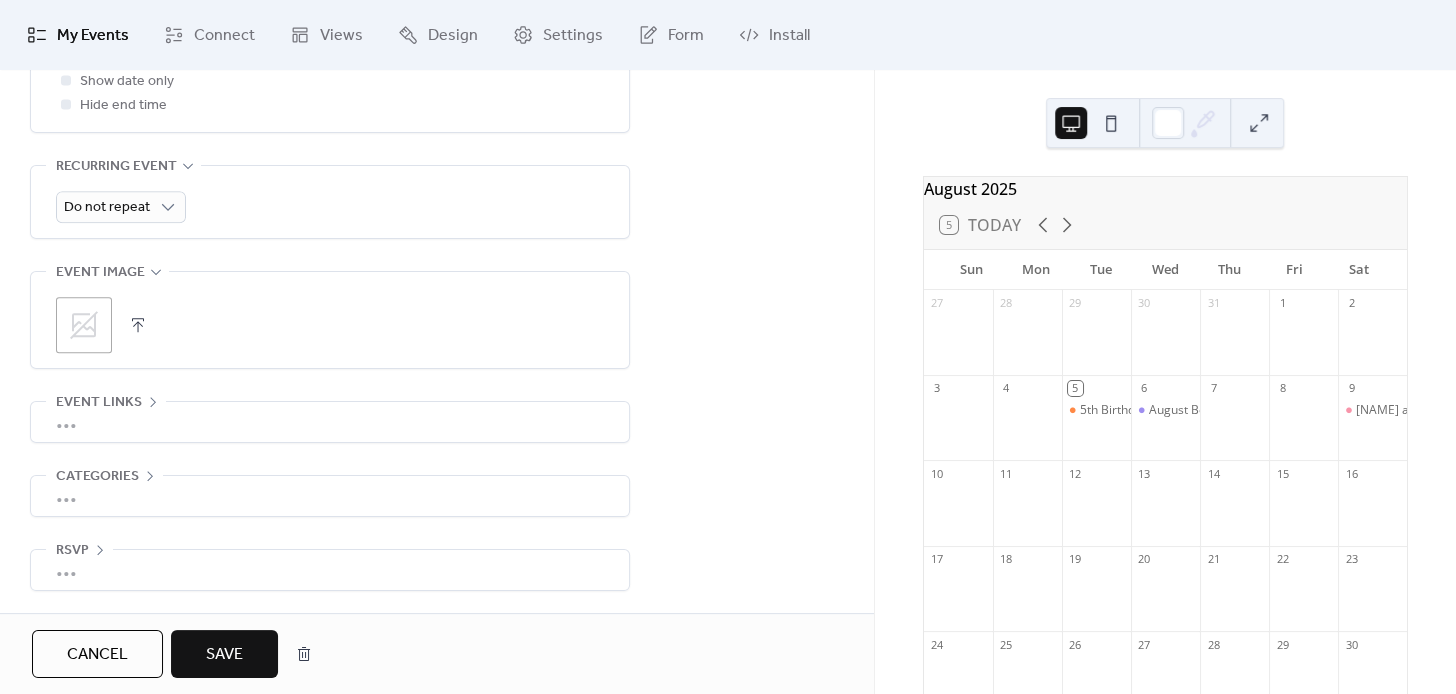 click 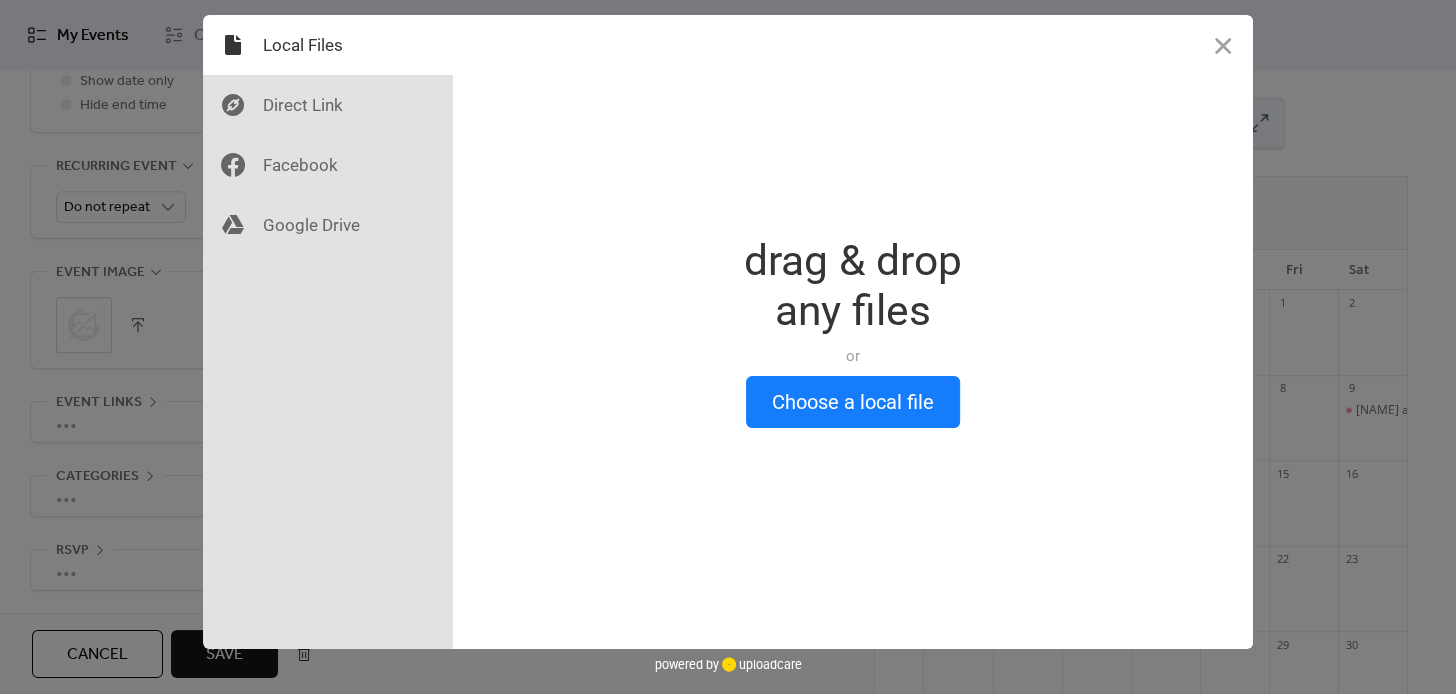 scroll, scrollTop: 861, scrollLeft: 0, axis: vertical 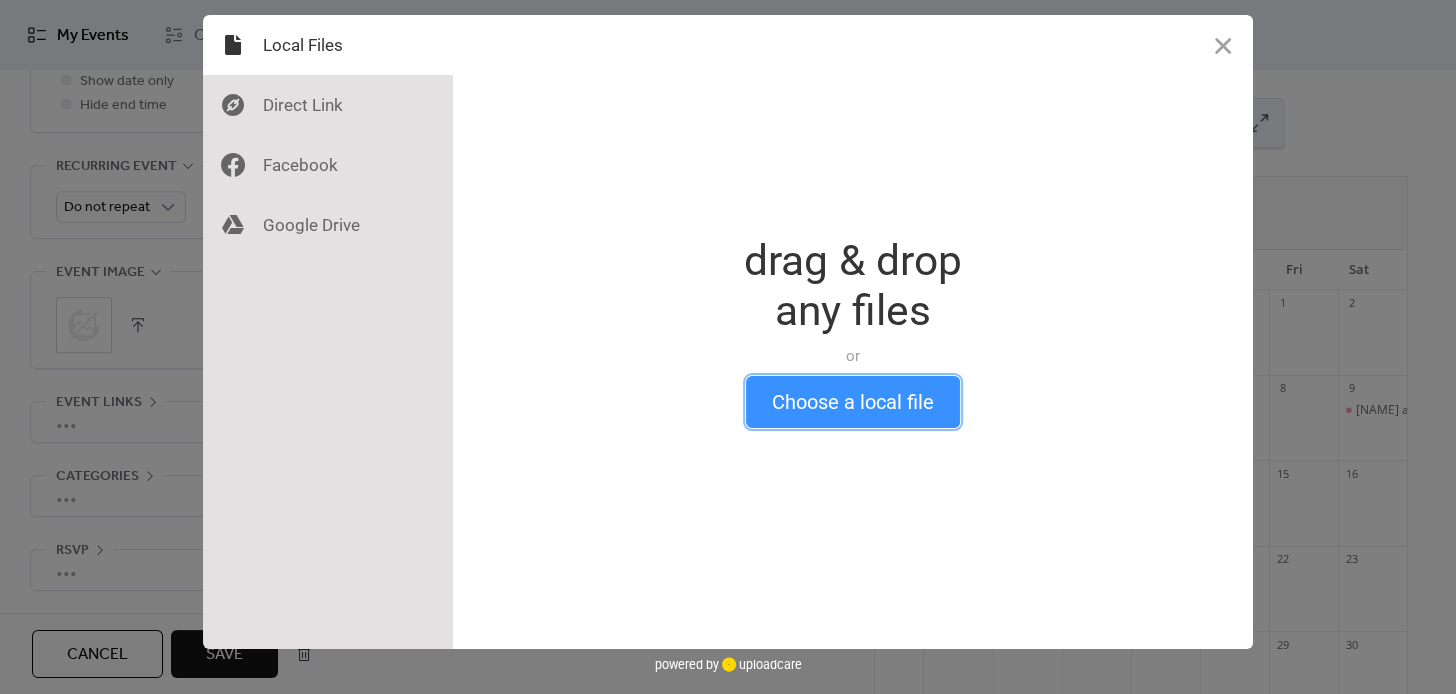 click on "Choose a local file" at bounding box center (853, 402) 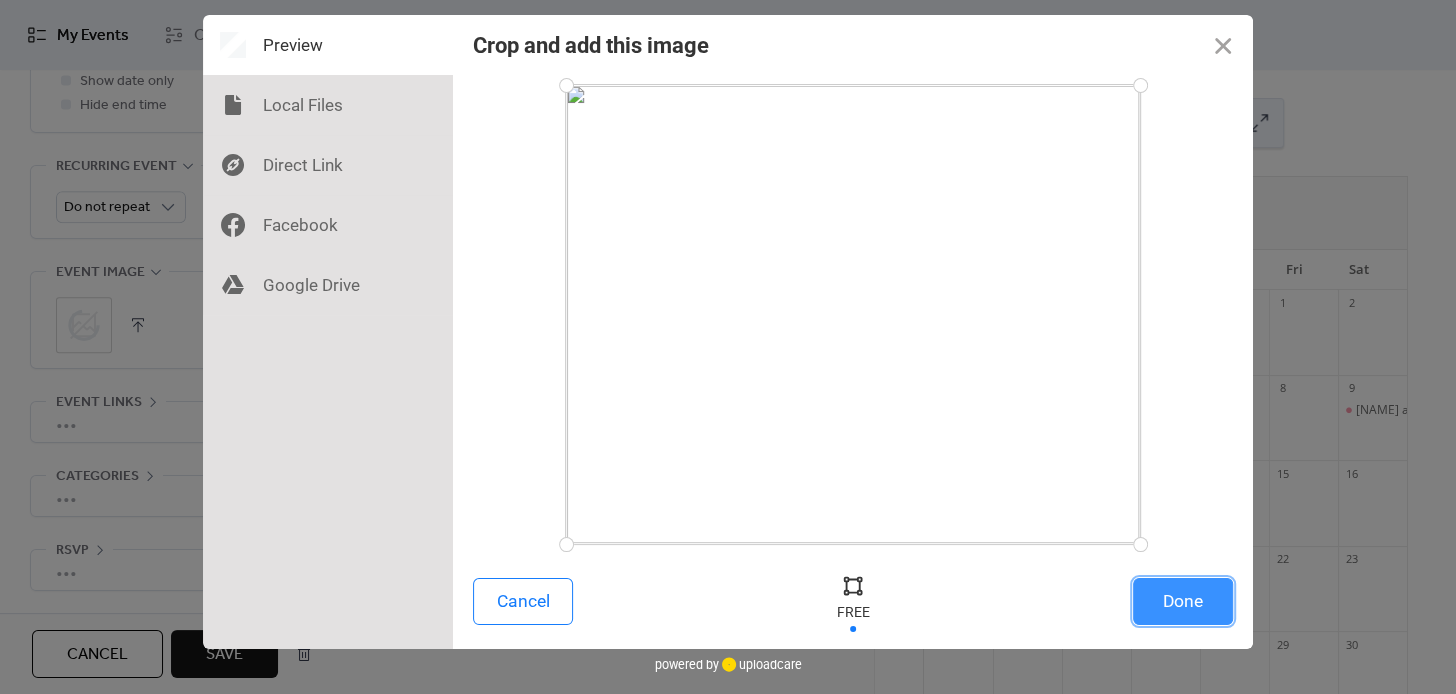 click on "Done" at bounding box center (1183, 601) 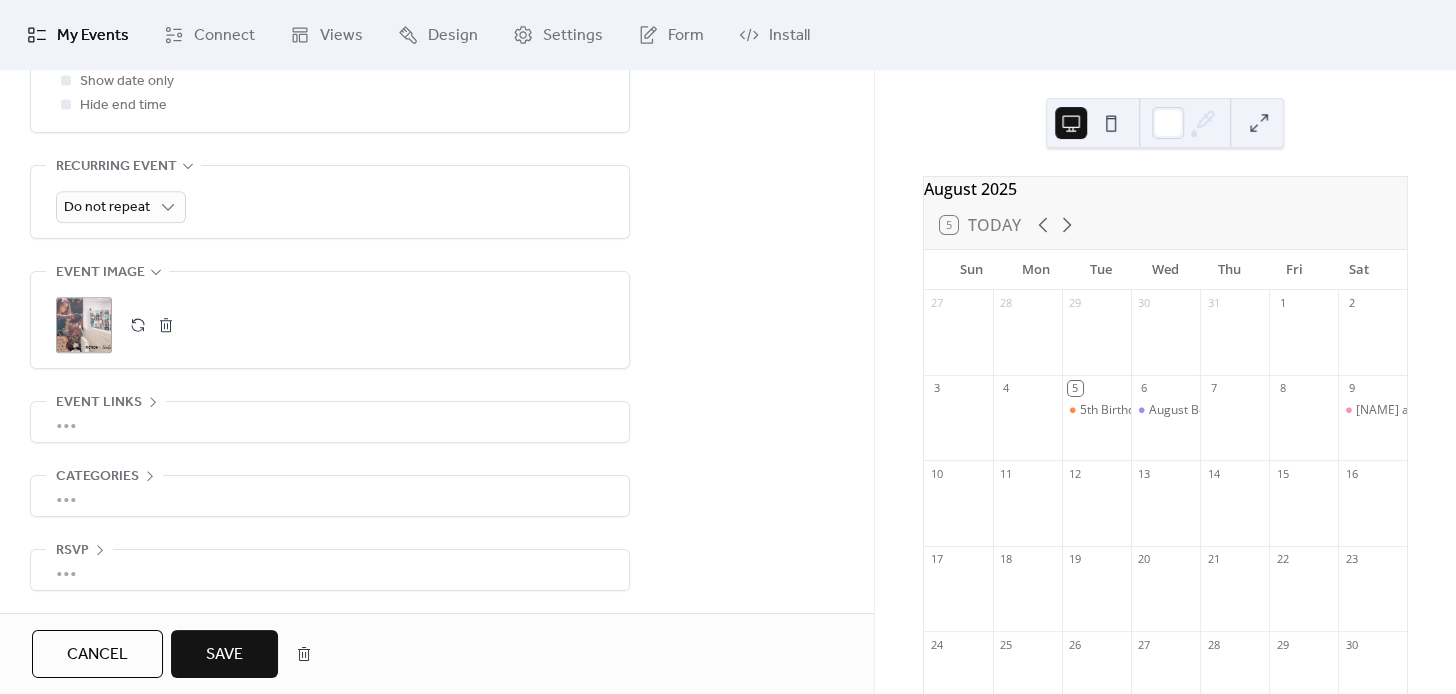 click on "Save" at bounding box center (224, 655) 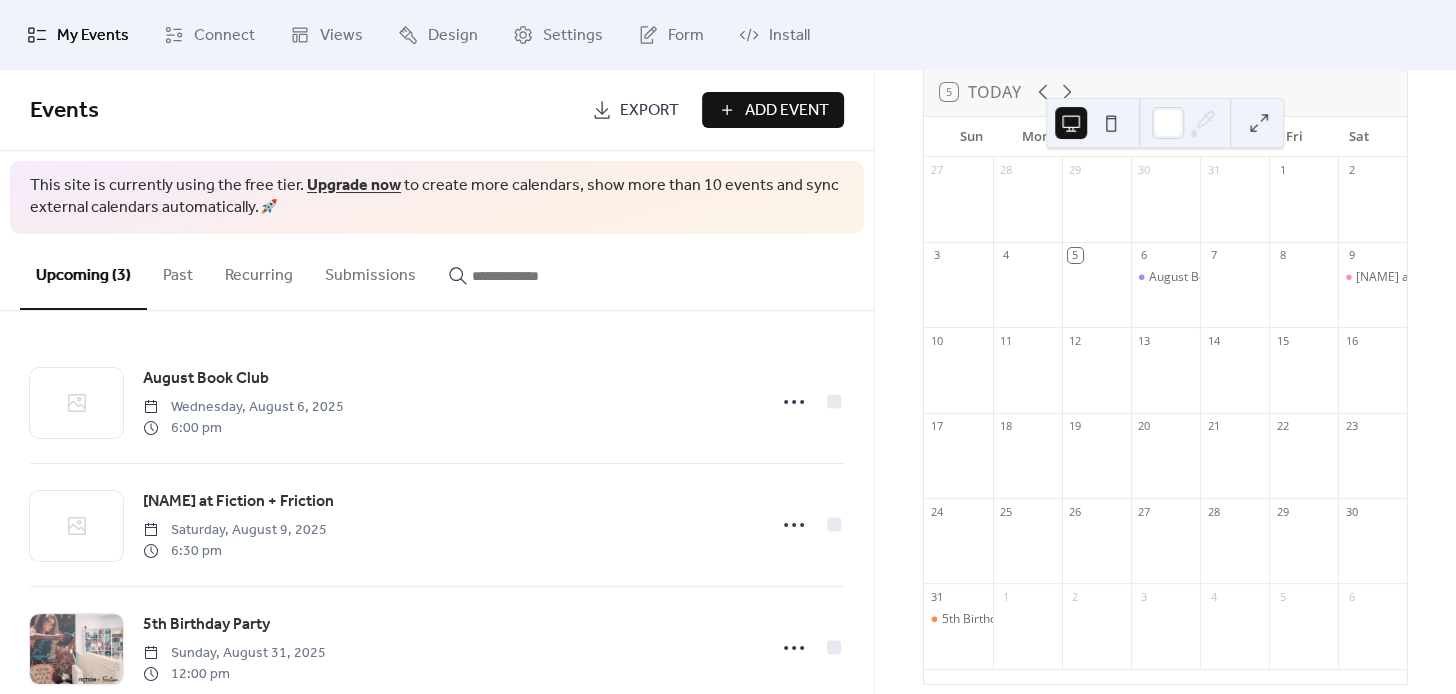 scroll, scrollTop: 166, scrollLeft: 0, axis: vertical 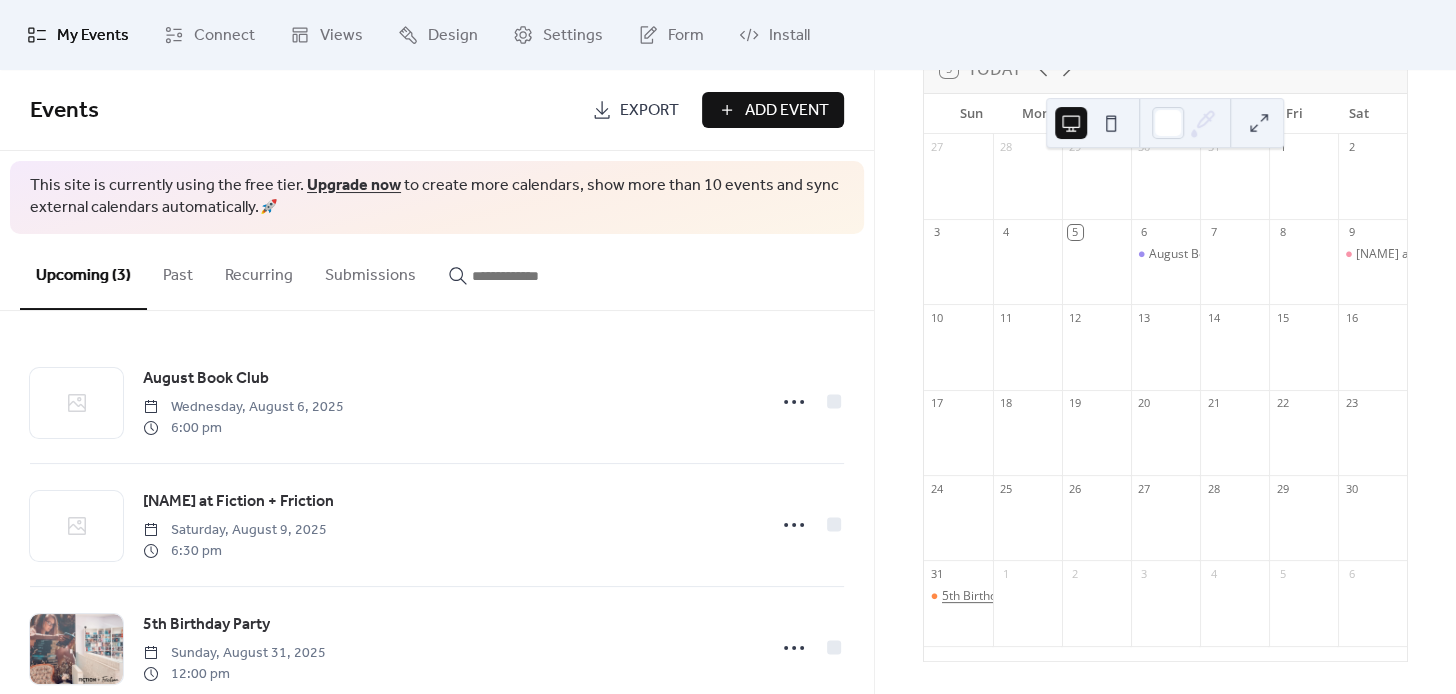 click on "5th Birthday Party" at bounding box center (992, 596) 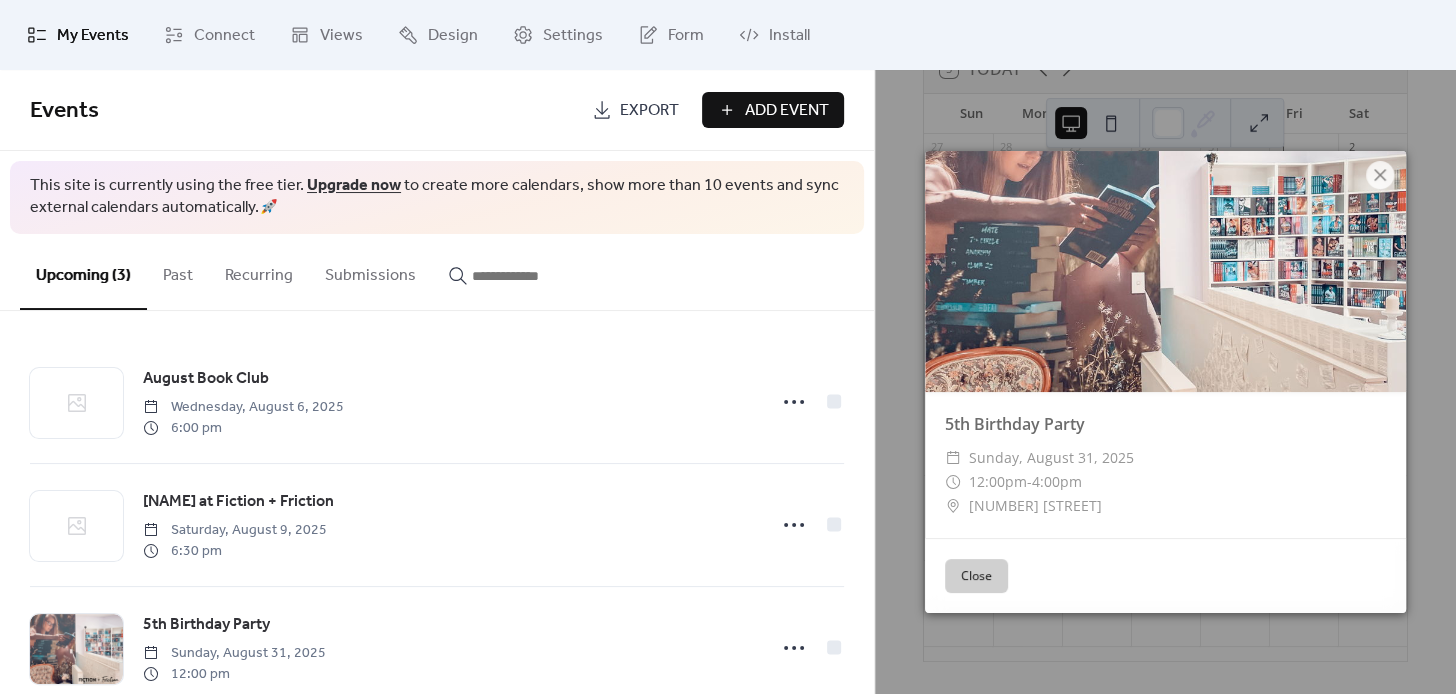 click on "Close" at bounding box center (976, 576) 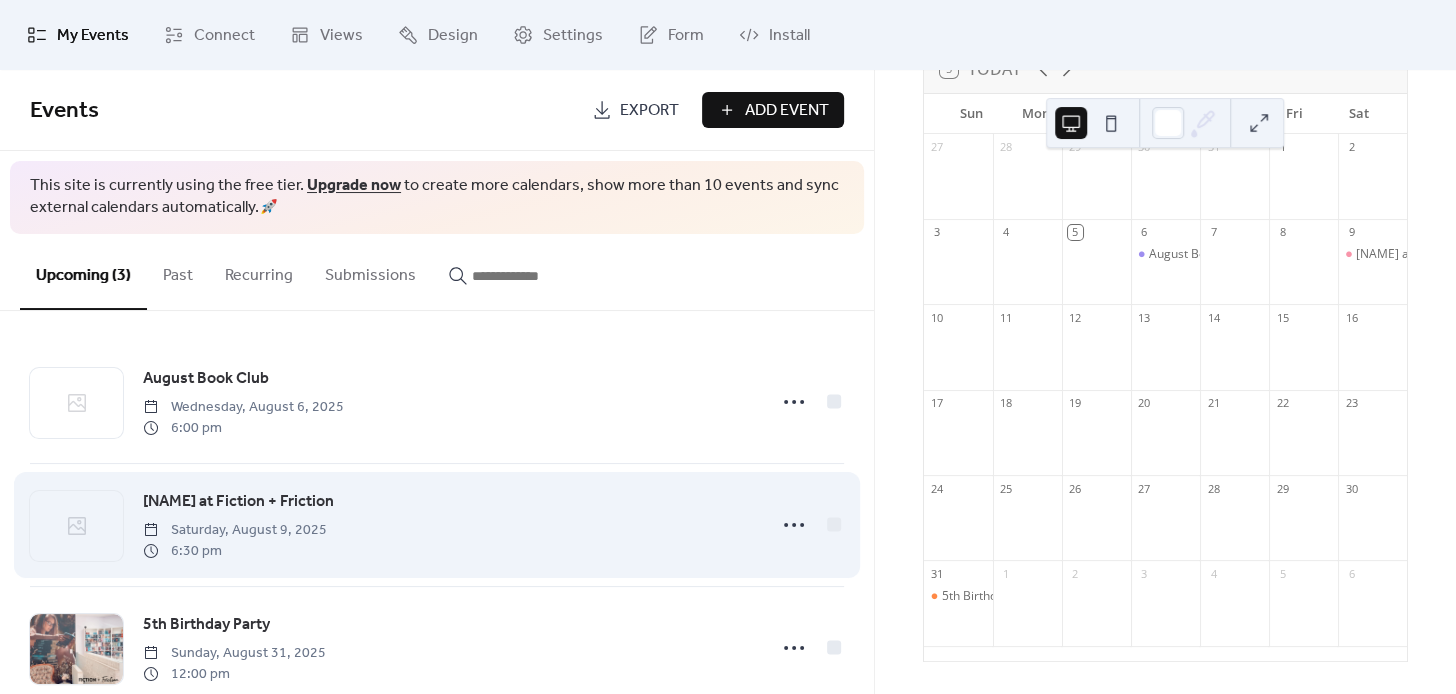 click on "[NAME] at Fiction + Friction [DAY], [MONTH] [DATE], [YEAR] [TIME]" at bounding box center (448, 525) 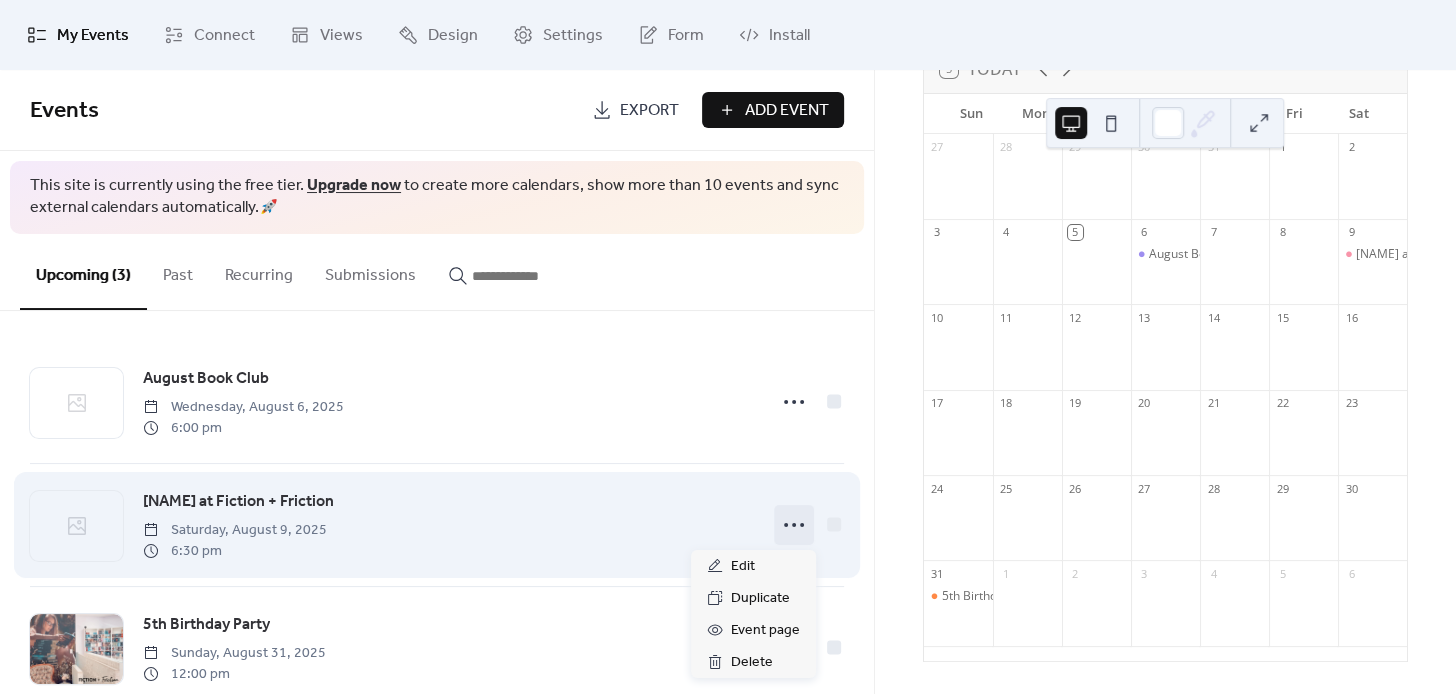 click 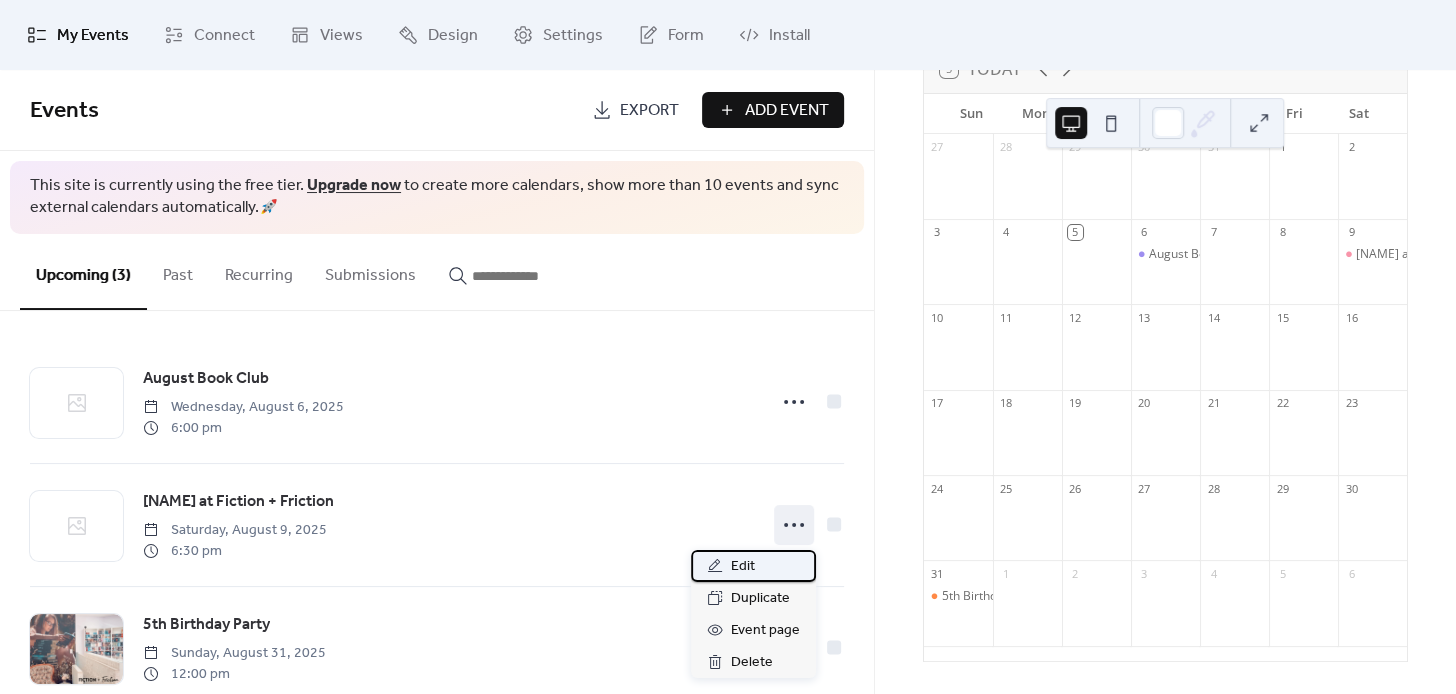 click on "Edit" at bounding box center [743, 567] 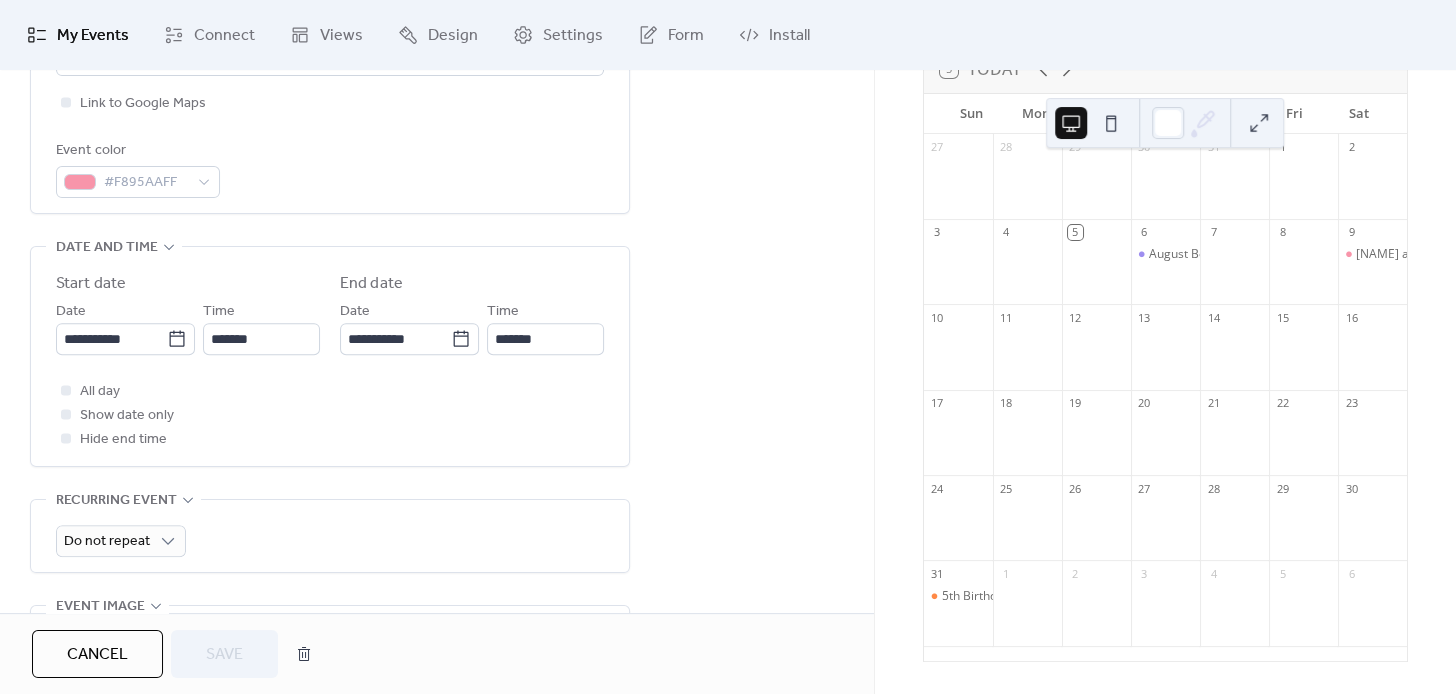 scroll, scrollTop: 531, scrollLeft: 0, axis: vertical 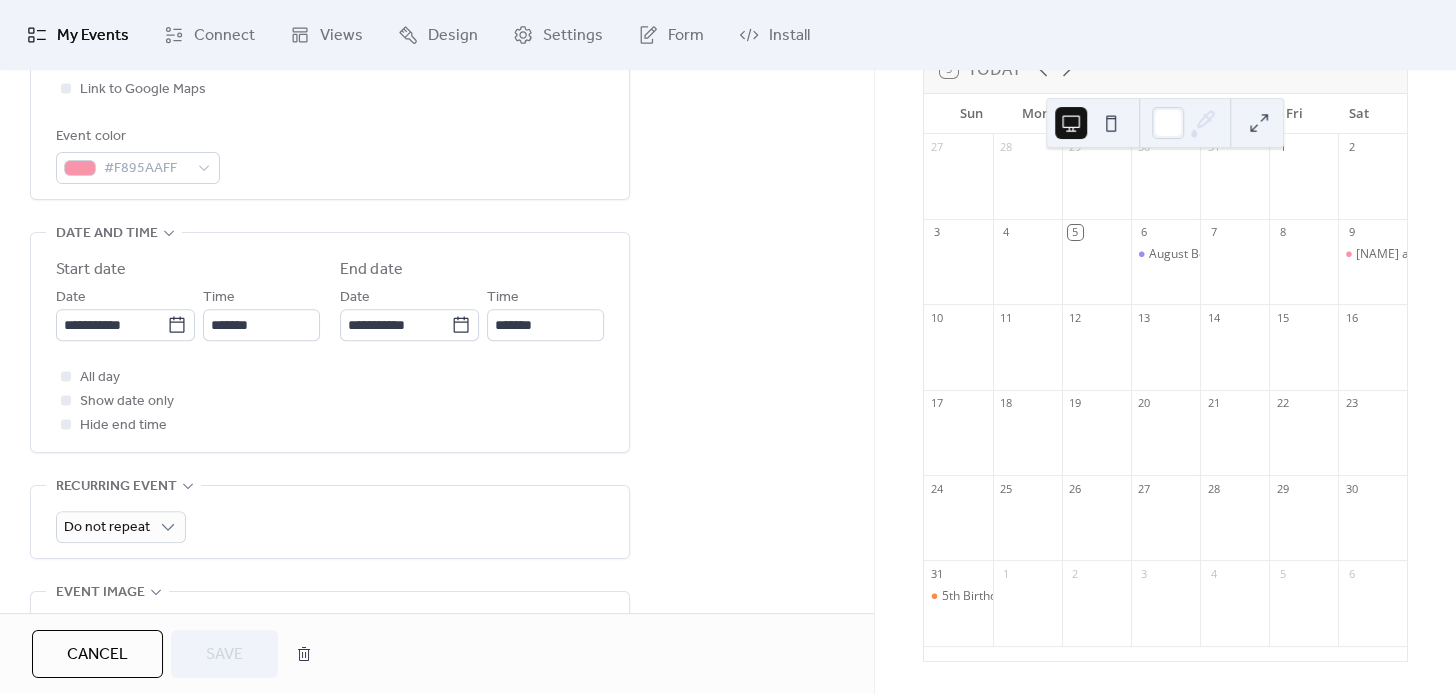 click on "August 2025 5 Today Sun Mon Tue Wed Thu Fri Sat 27 28 29 30 31 1 2 3 4 5 6 August Book Club 7 8 9 [NAME] at Fiction + Friction 10 11 12 13 14 15 16 17 18 19 20 21 22 23 24 25 26 27 28 29 30 31 5th Birthday Party 1 2 3 4 5 6" at bounding box center [1165, 382] 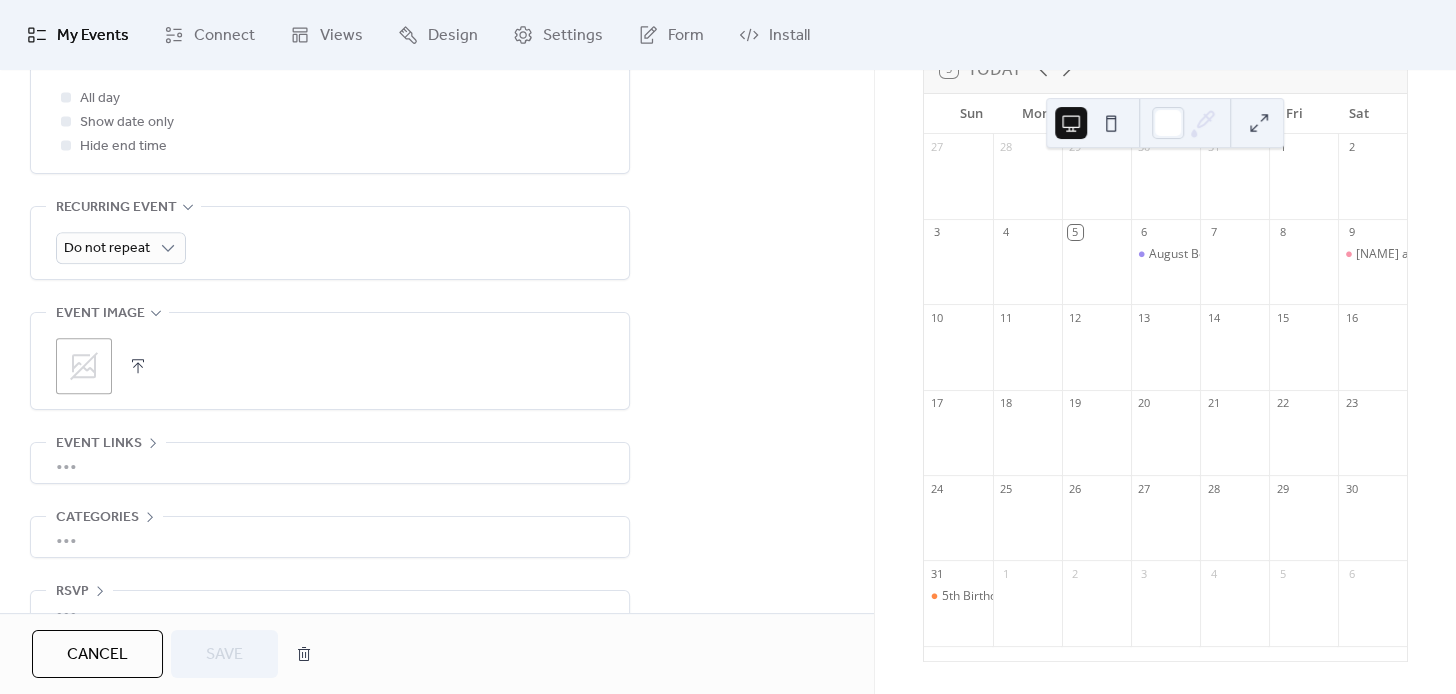 scroll, scrollTop: 861, scrollLeft: 0, axis: vertical 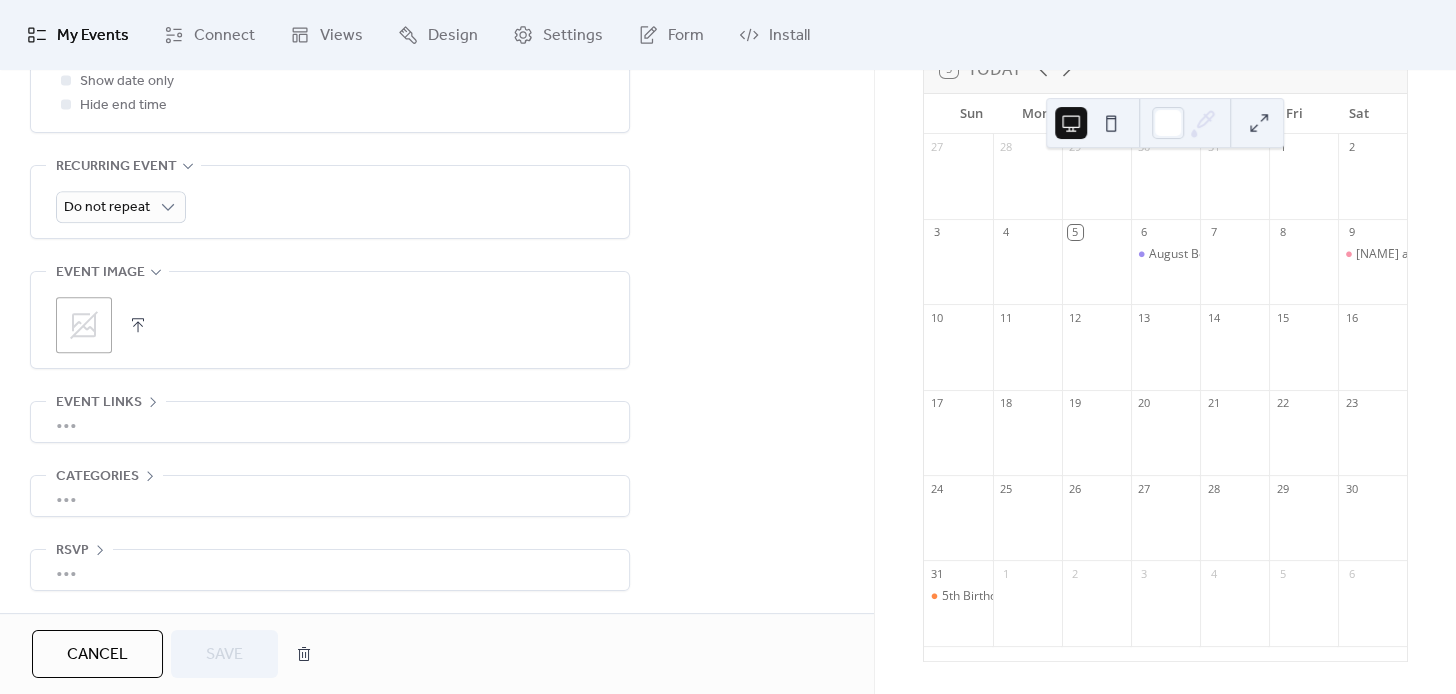 click on ";" at bounding box center (84, 325) 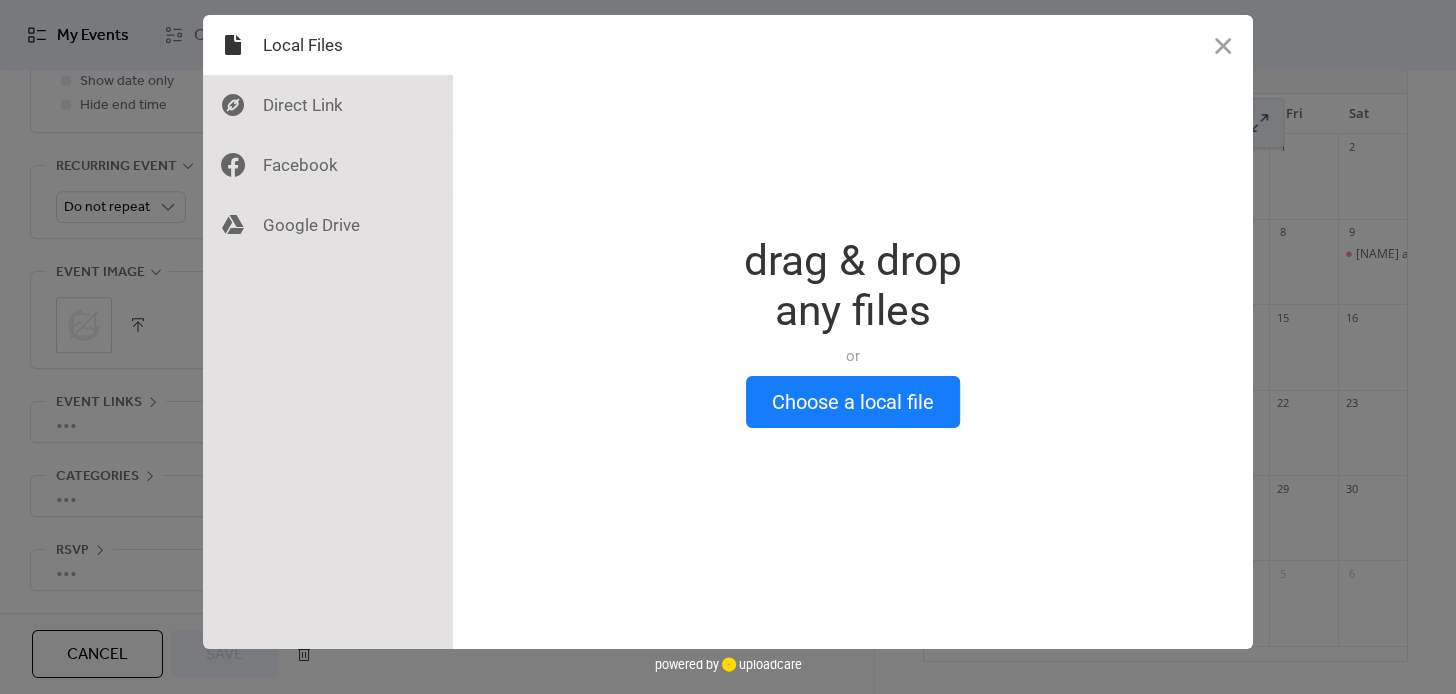 scroll, scrollTop: 861, scrollLeft: 0, axis: vertical 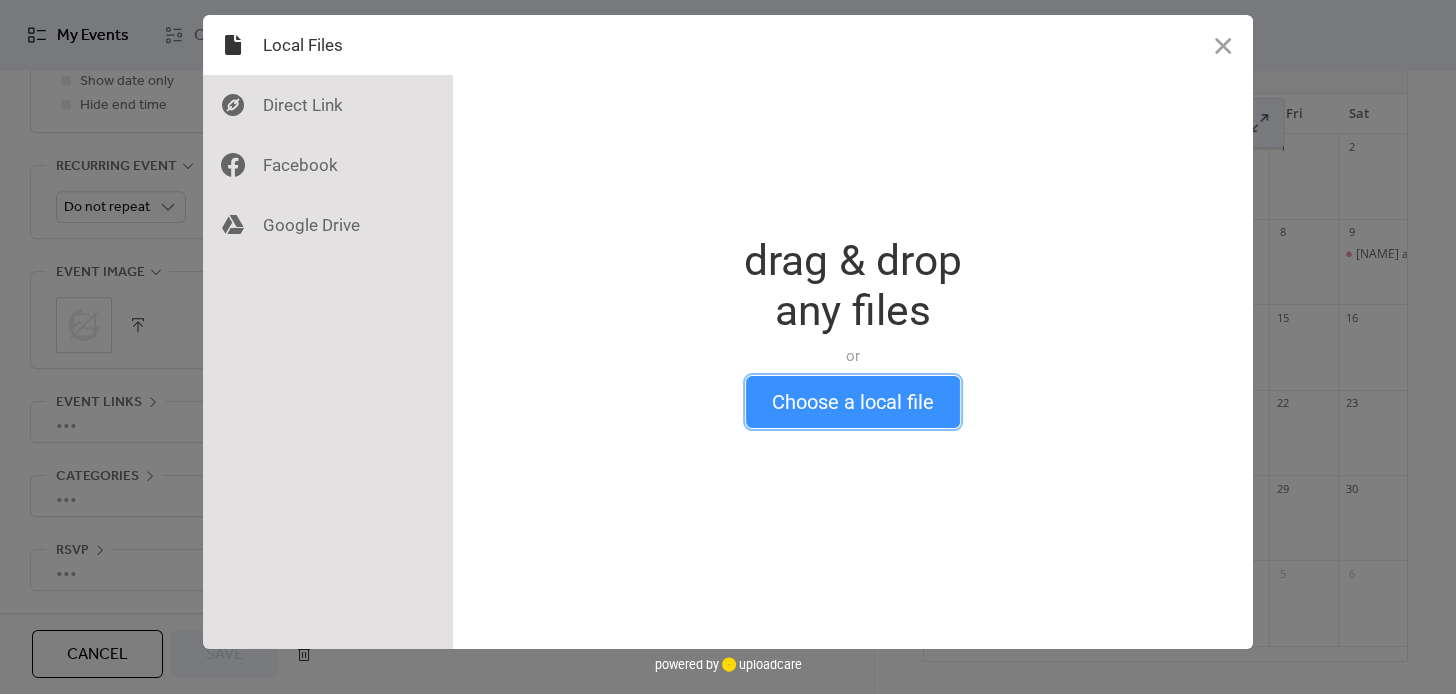 click on "Choose a local file" at bounding box center (853, 402) 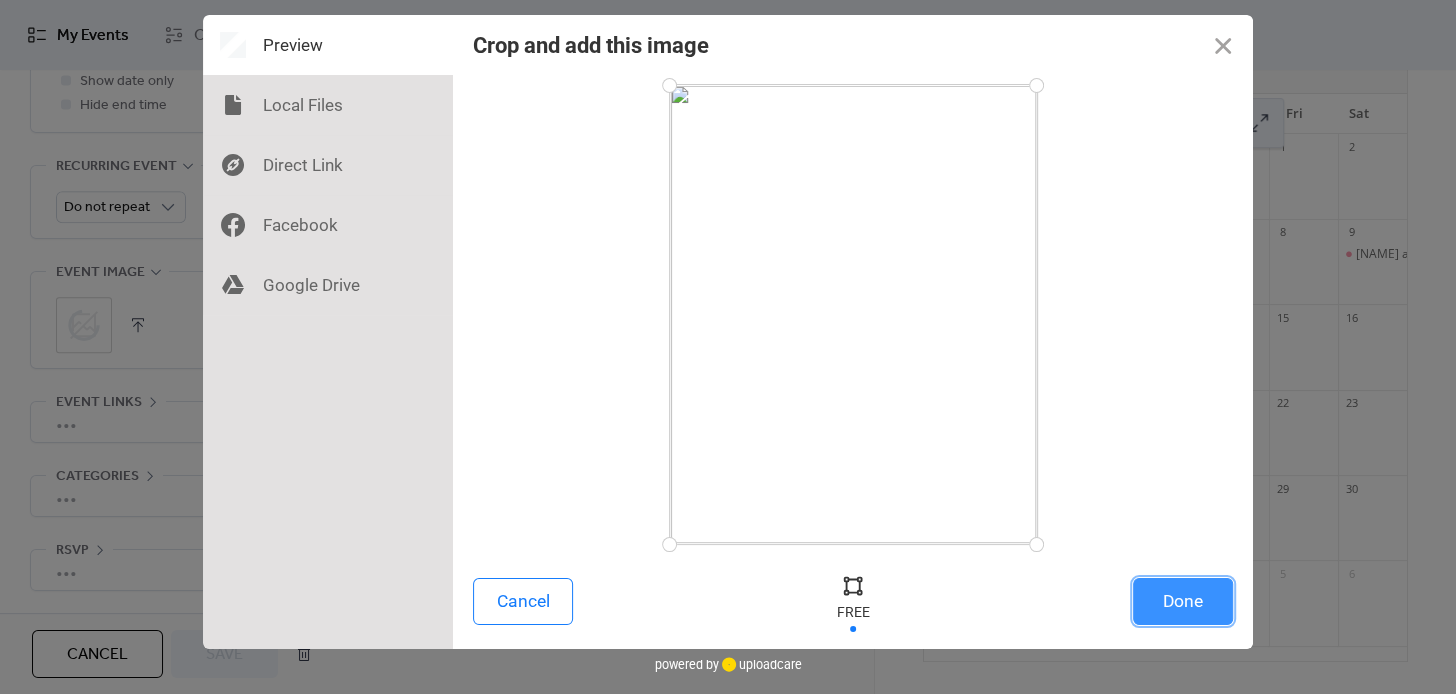 click on "Done" at bounding box center (1183, 601) 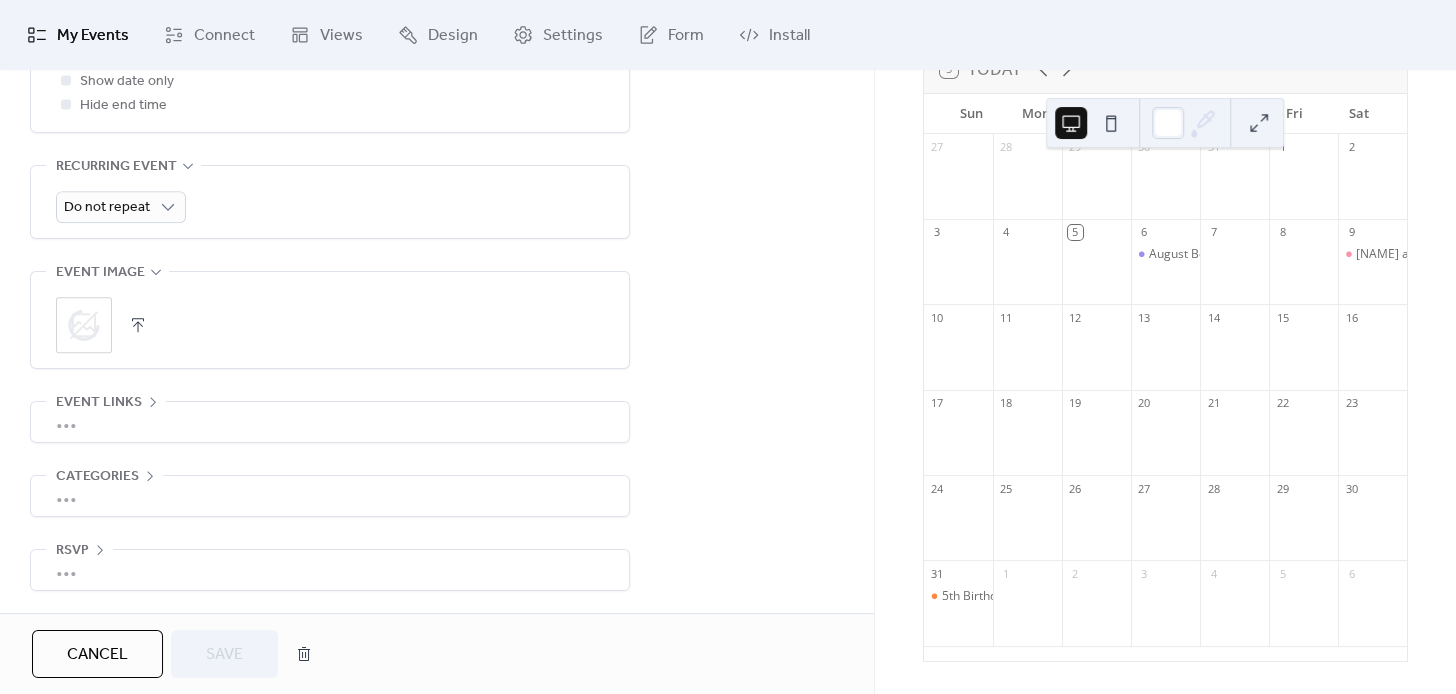 scroll, scrollTop: 861, scrollLeft: 0, axis: vertical 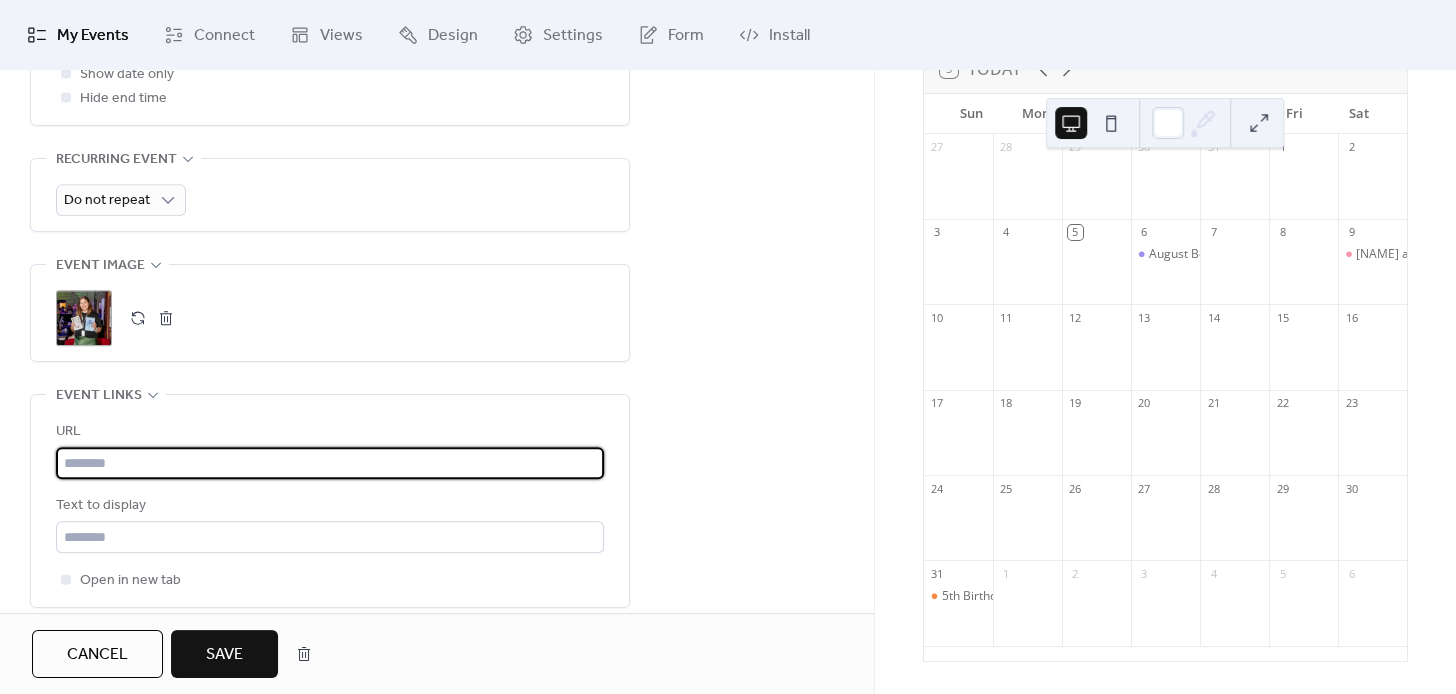 click at bounding box center [330, 463] 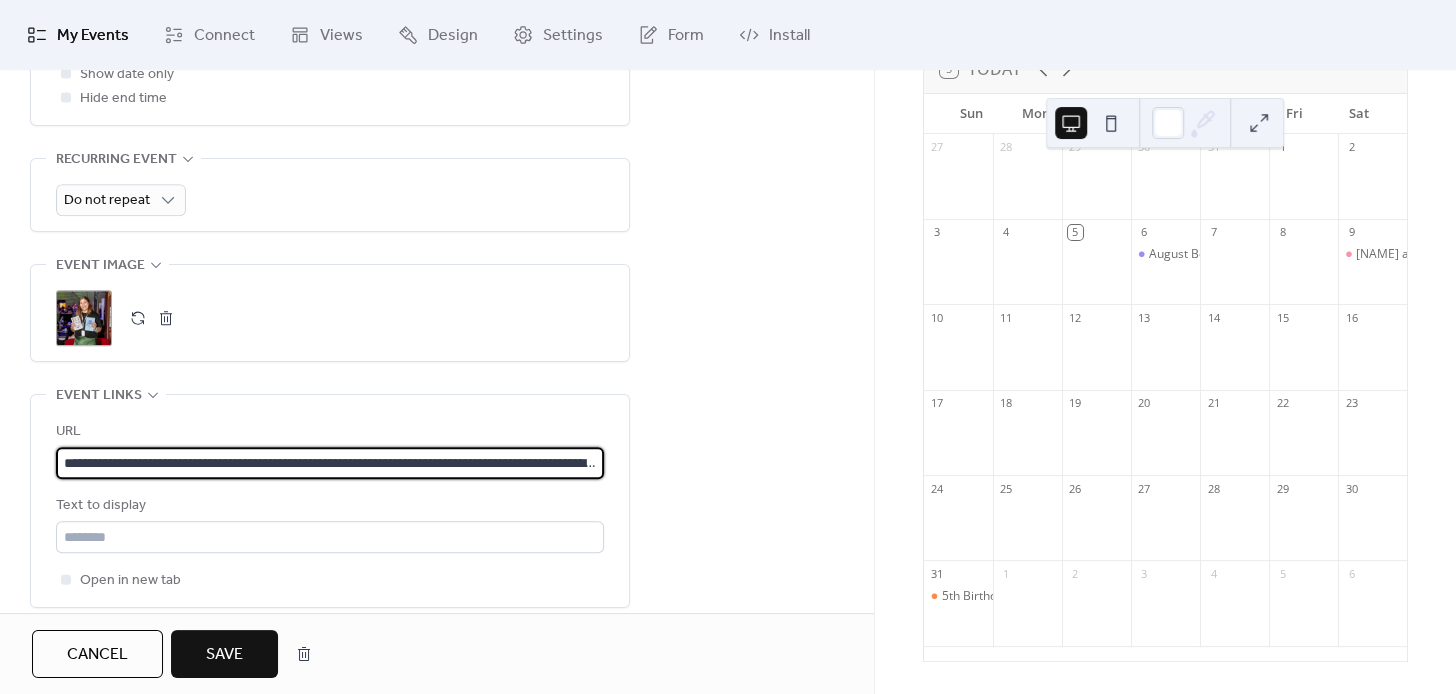 scroll, scrollTop: 0, scrollLeft: 830, axis: horizontal 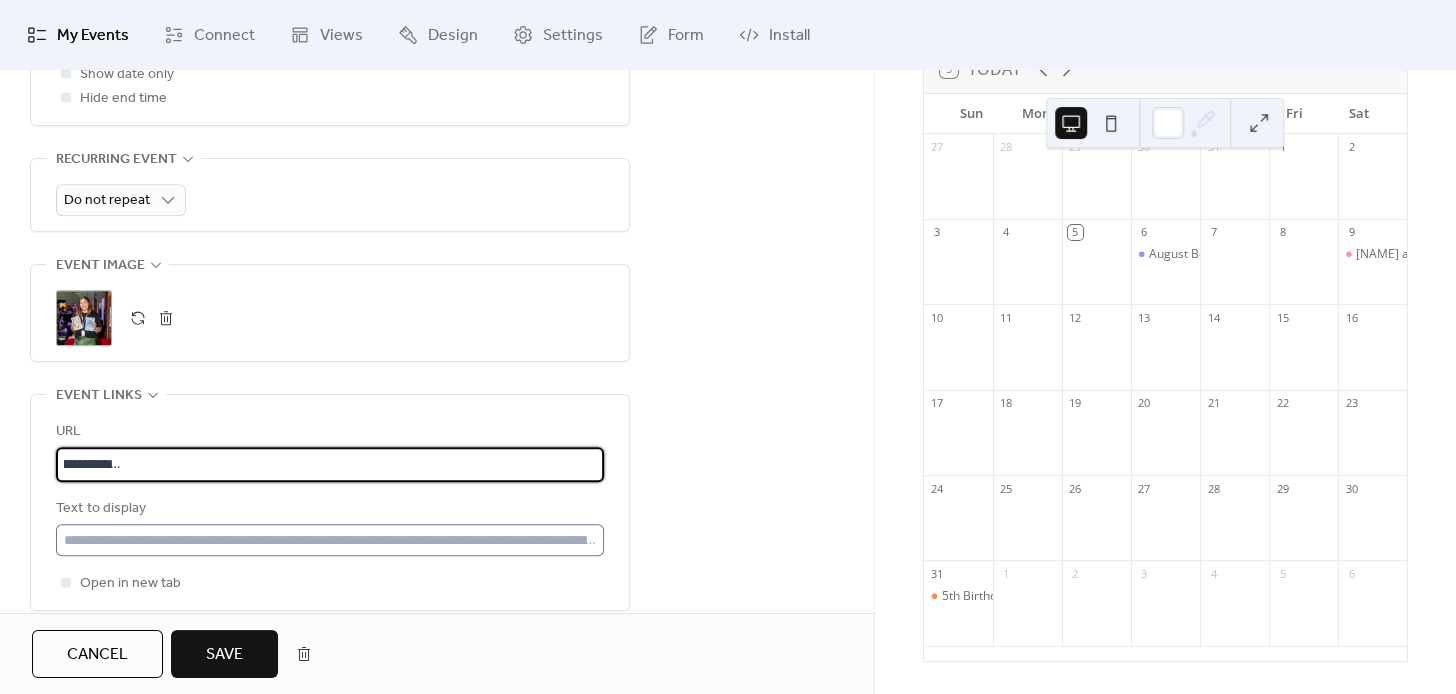 type on "**********" 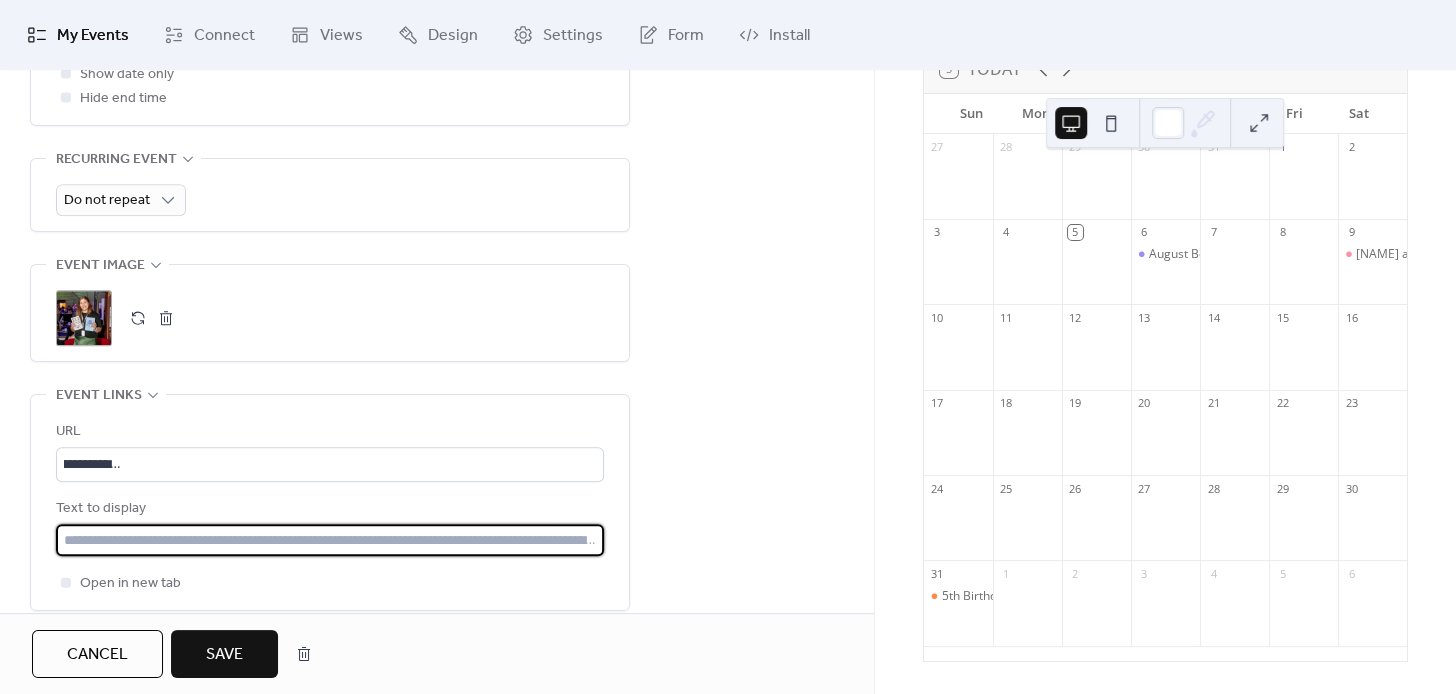 click at bounding box center [330, 540] 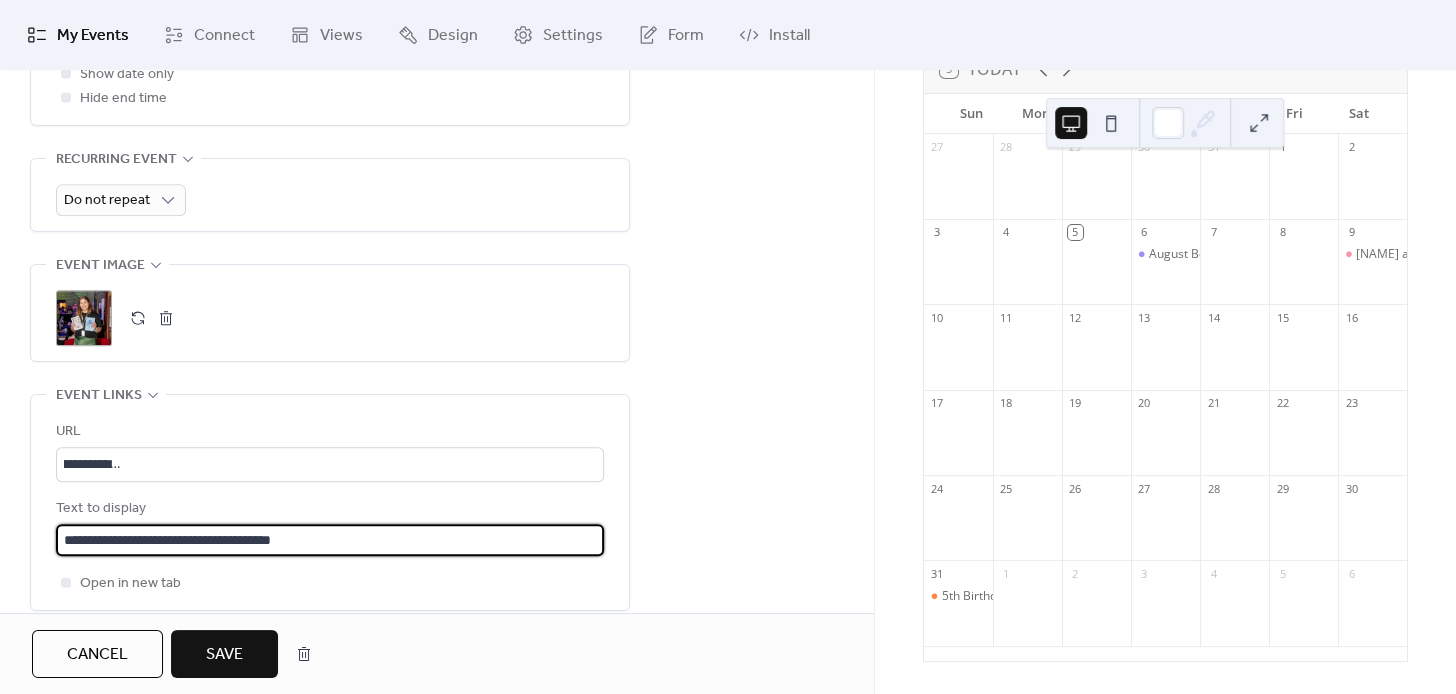type on "**********" 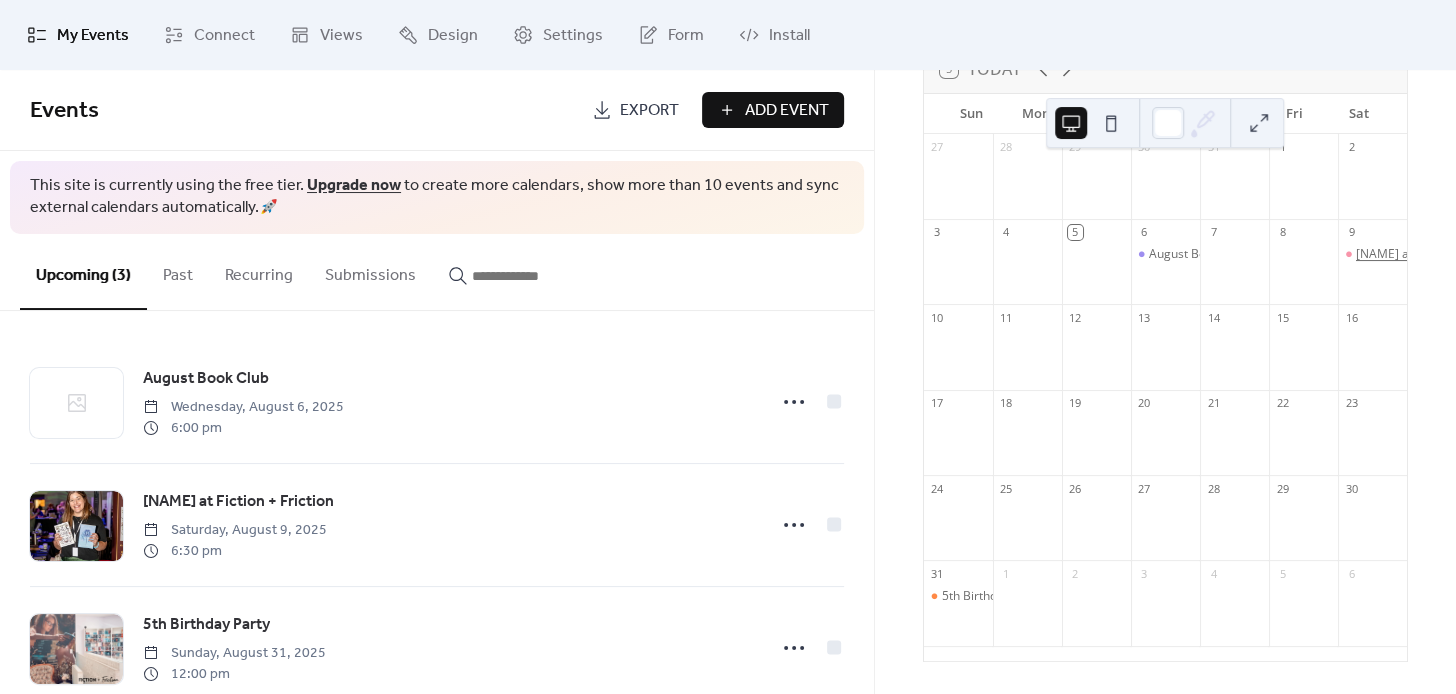 click on "[NAME] at Fiction + Friction" at bounding box center (1431, 254) 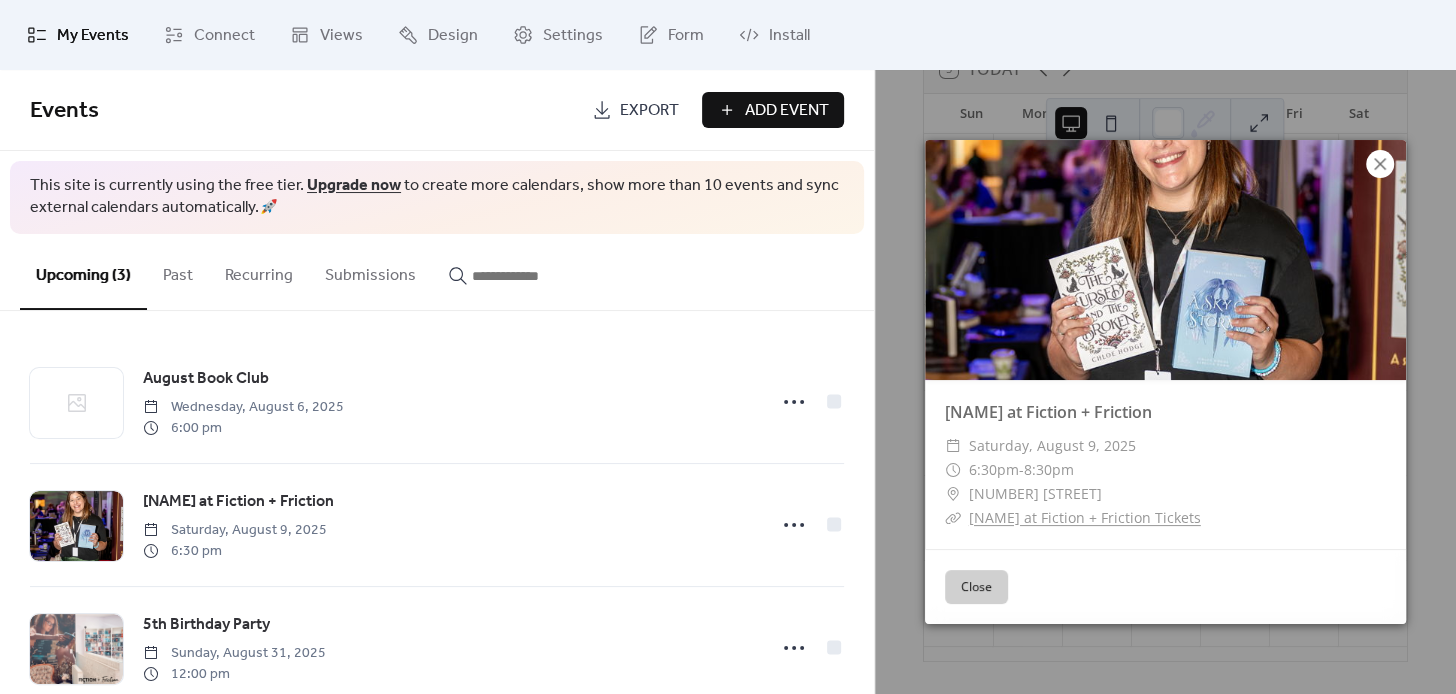 click 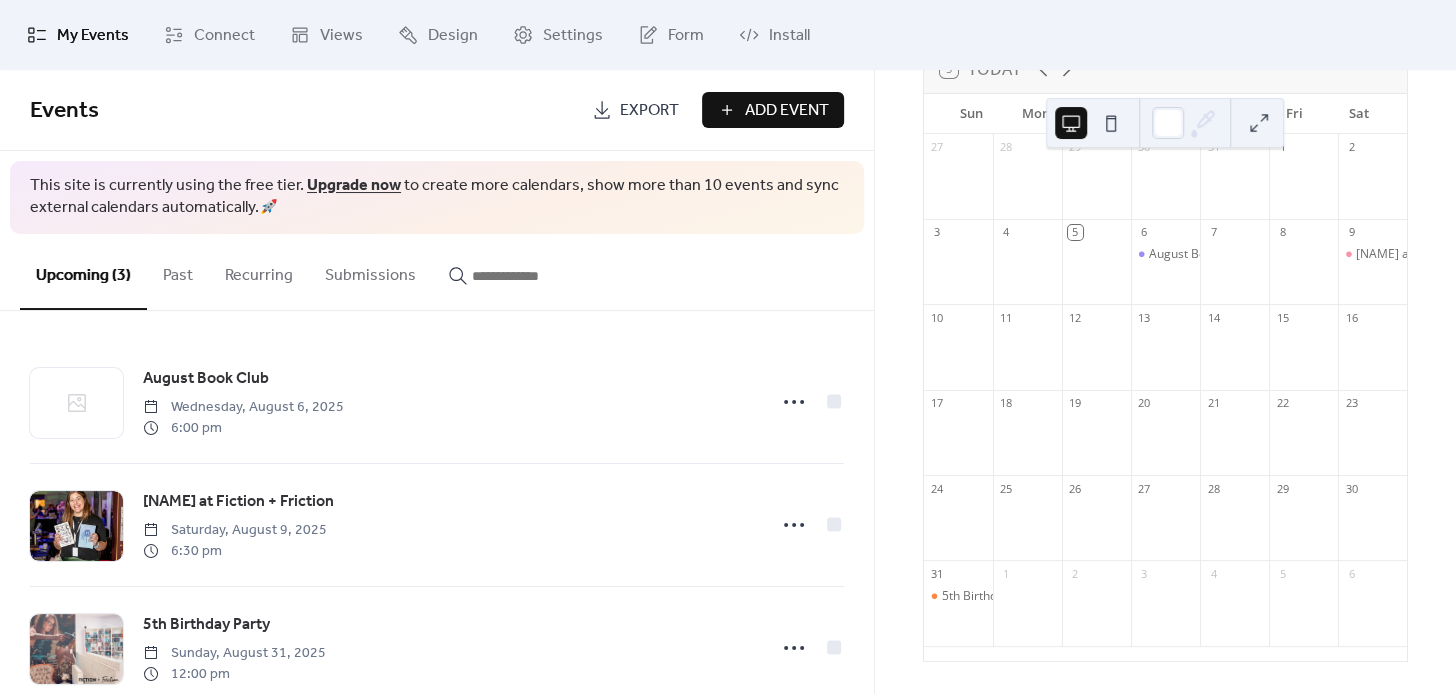 scroll, scrollTop: 46, scrollLeft: 0, axis: vertical 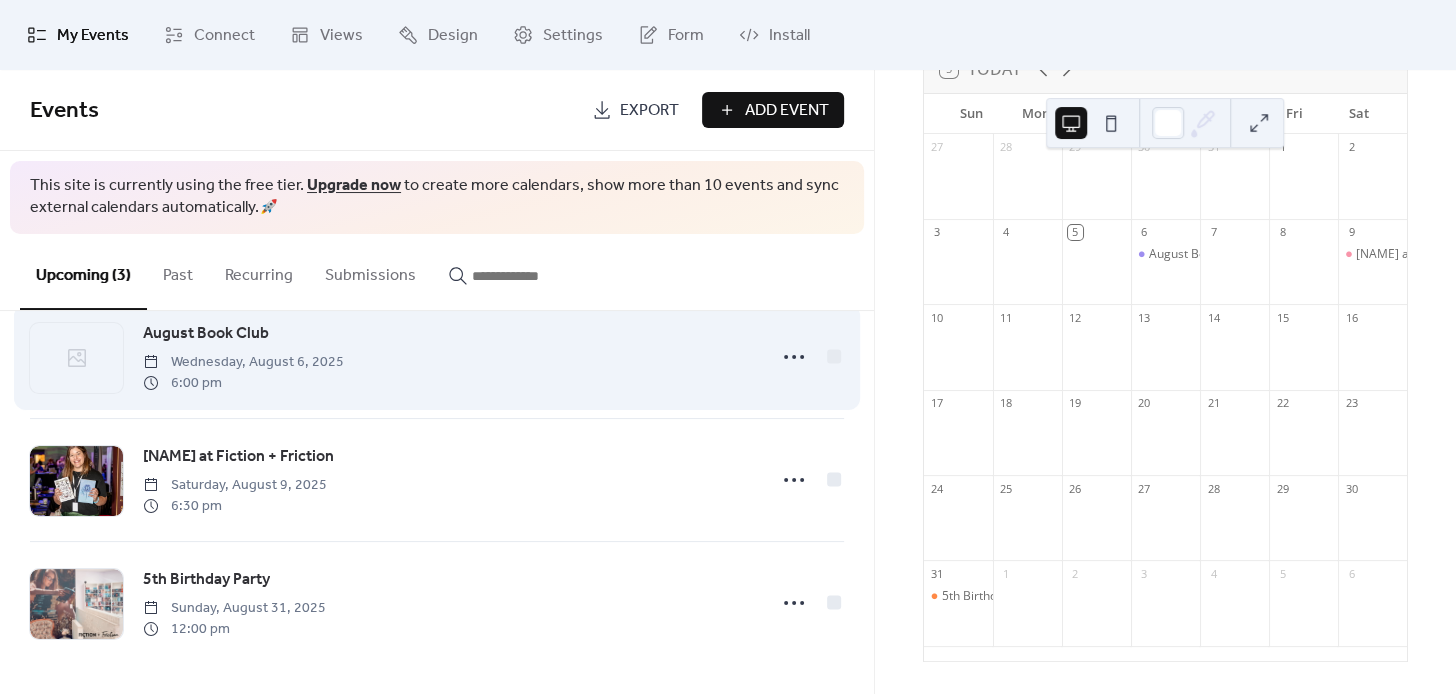 click on "[MONTH] Book Club [DAY], [MONTH] [DATE], [YEAR] [TIME]" at bounding box center [448, 357] 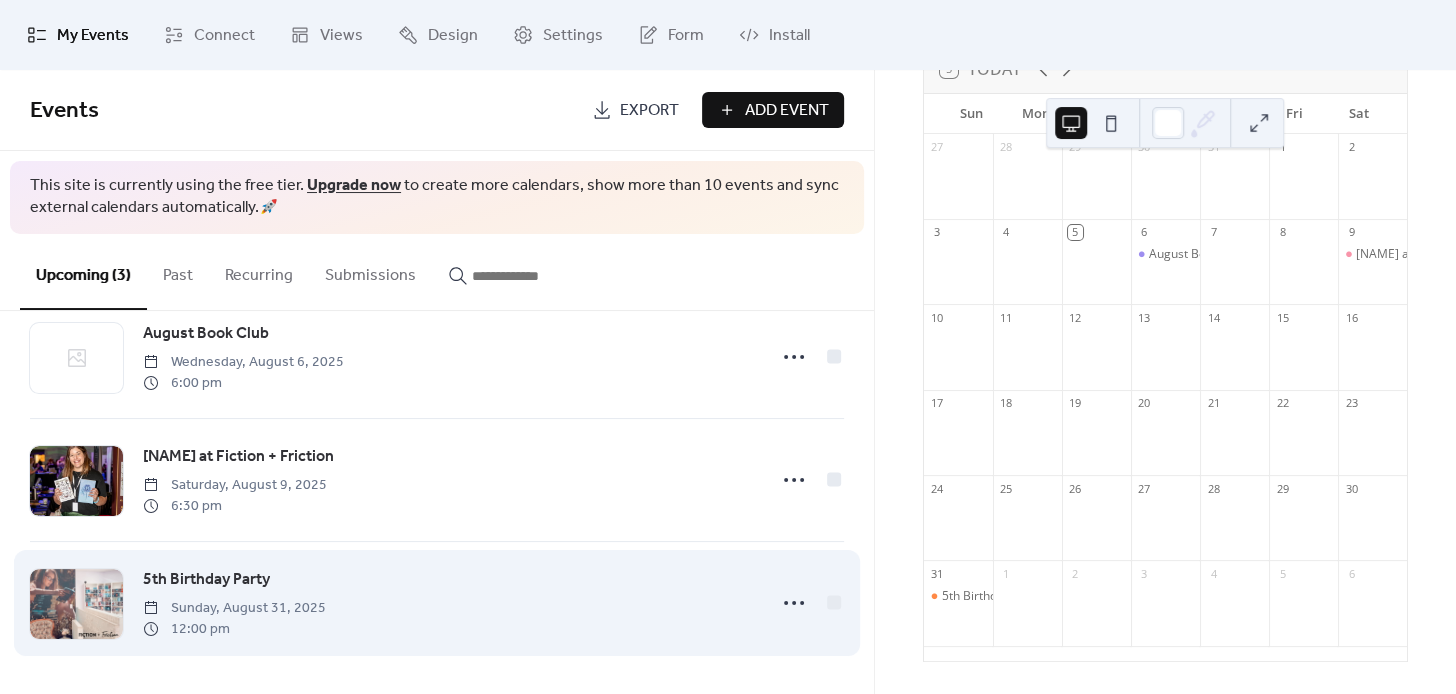 click on "[AGE] Birthday Party [DAY], [MONTH] [DATE], [YEAR] [TIME]" at bounding box center (437, 603) 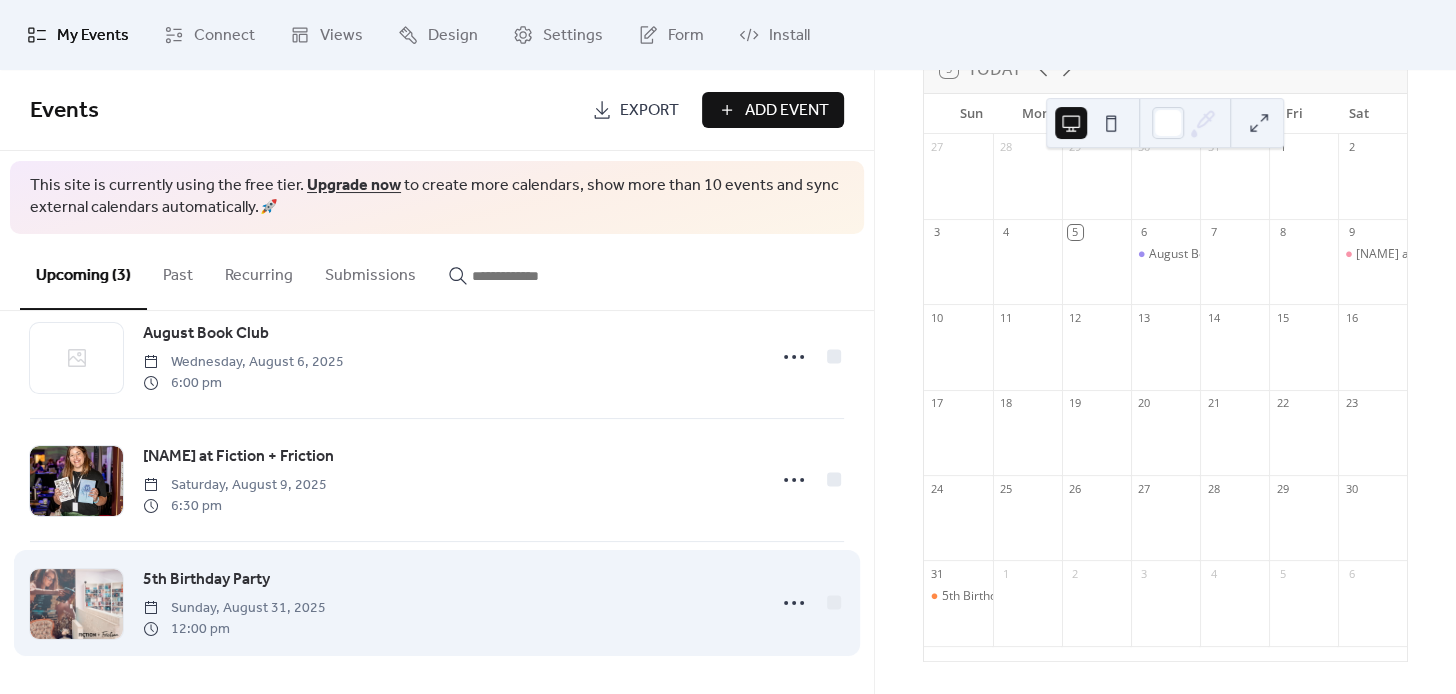 click on "[AGE] Birthday Party [DAY], [MONTH] [DATE], [YEAR] [TIME]" at bounding box center [448, 603] 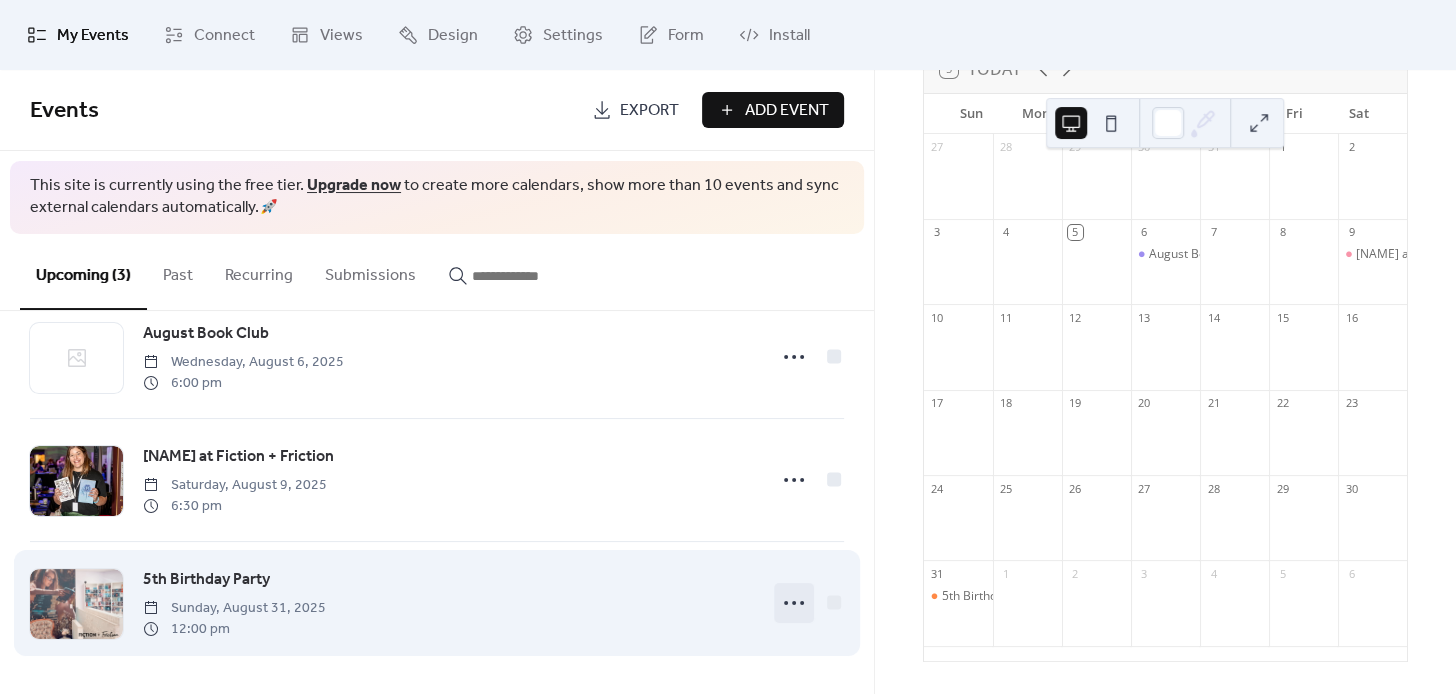 click 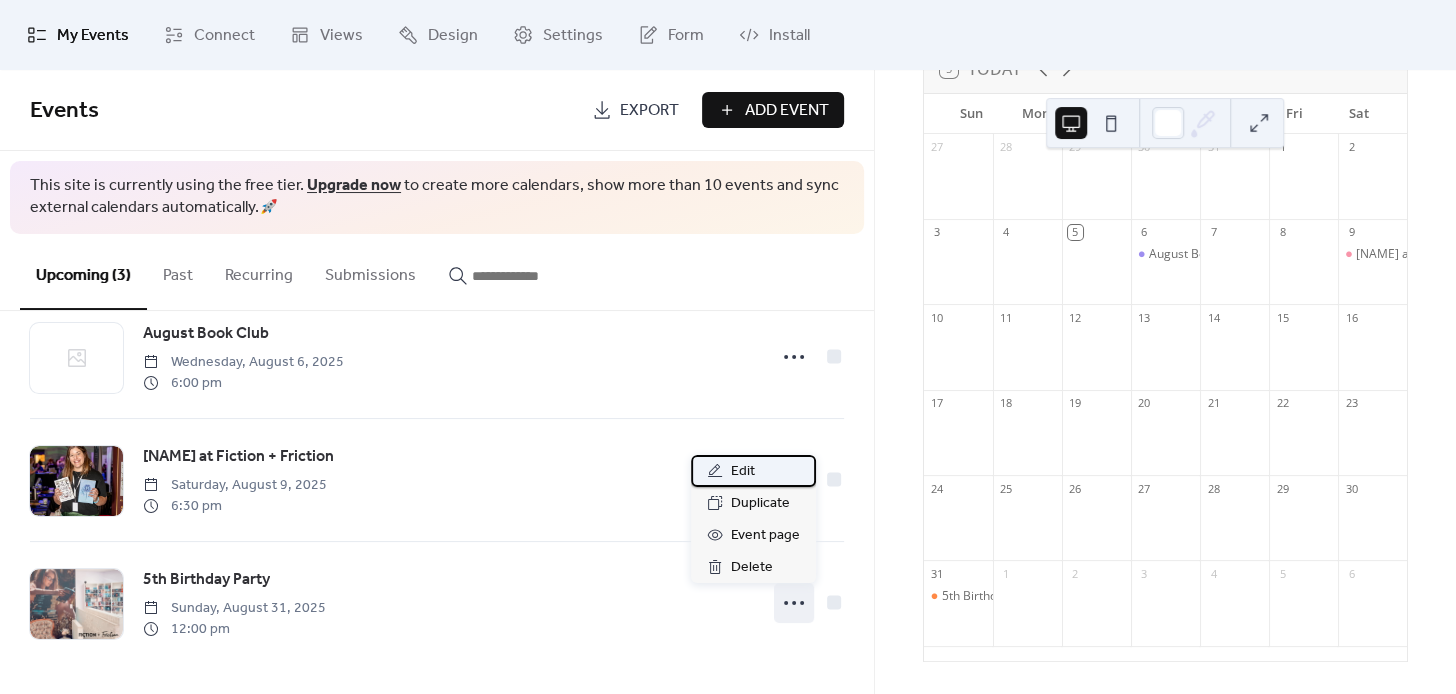 click on "Edit" at bounding box center (753, 471) 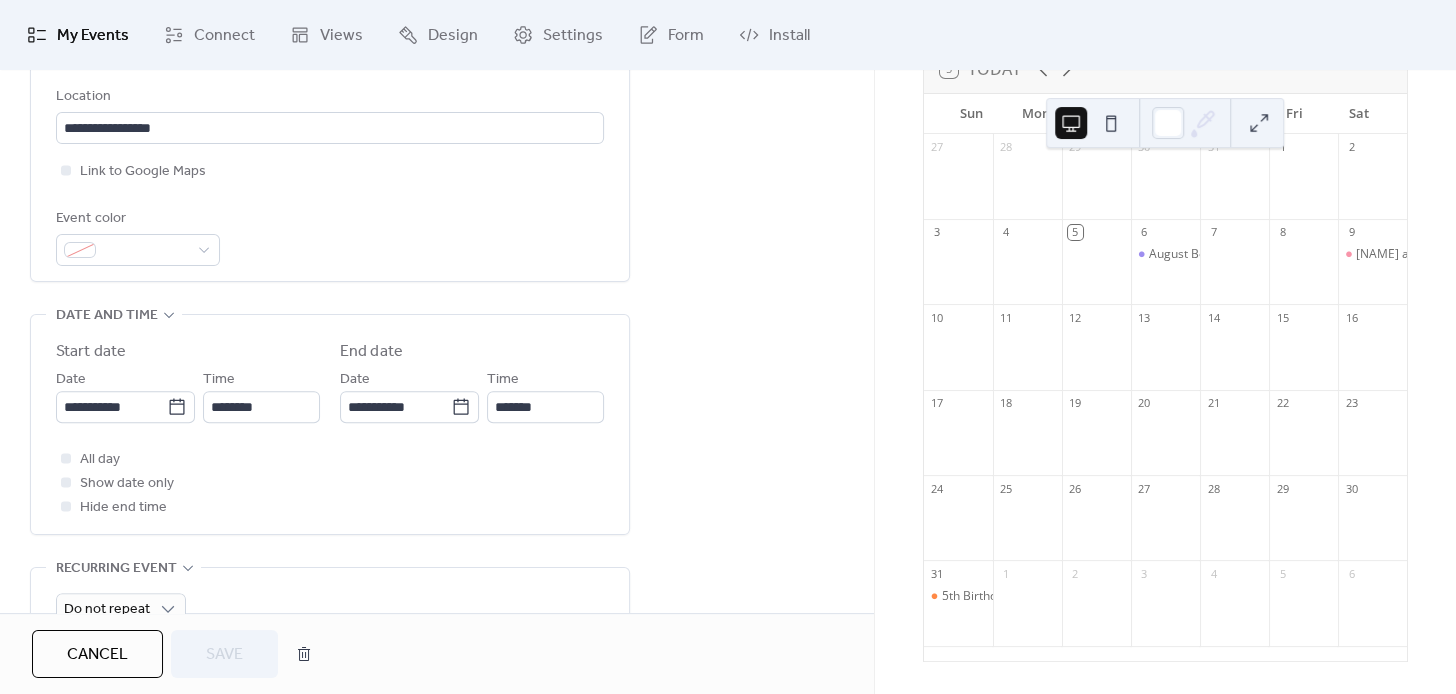 scroll, scrollTop: 468, scrollLeft: 0, axis: vertical 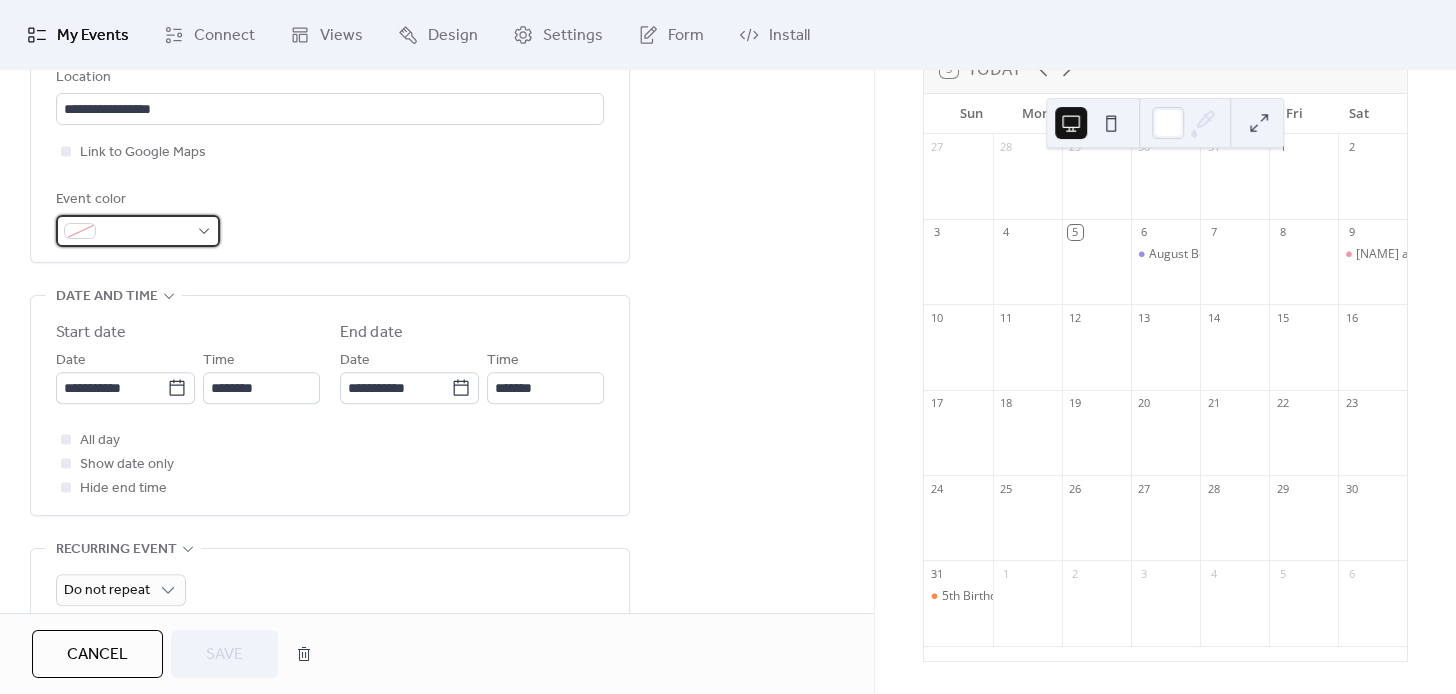 click at bounding box center [146, 232] 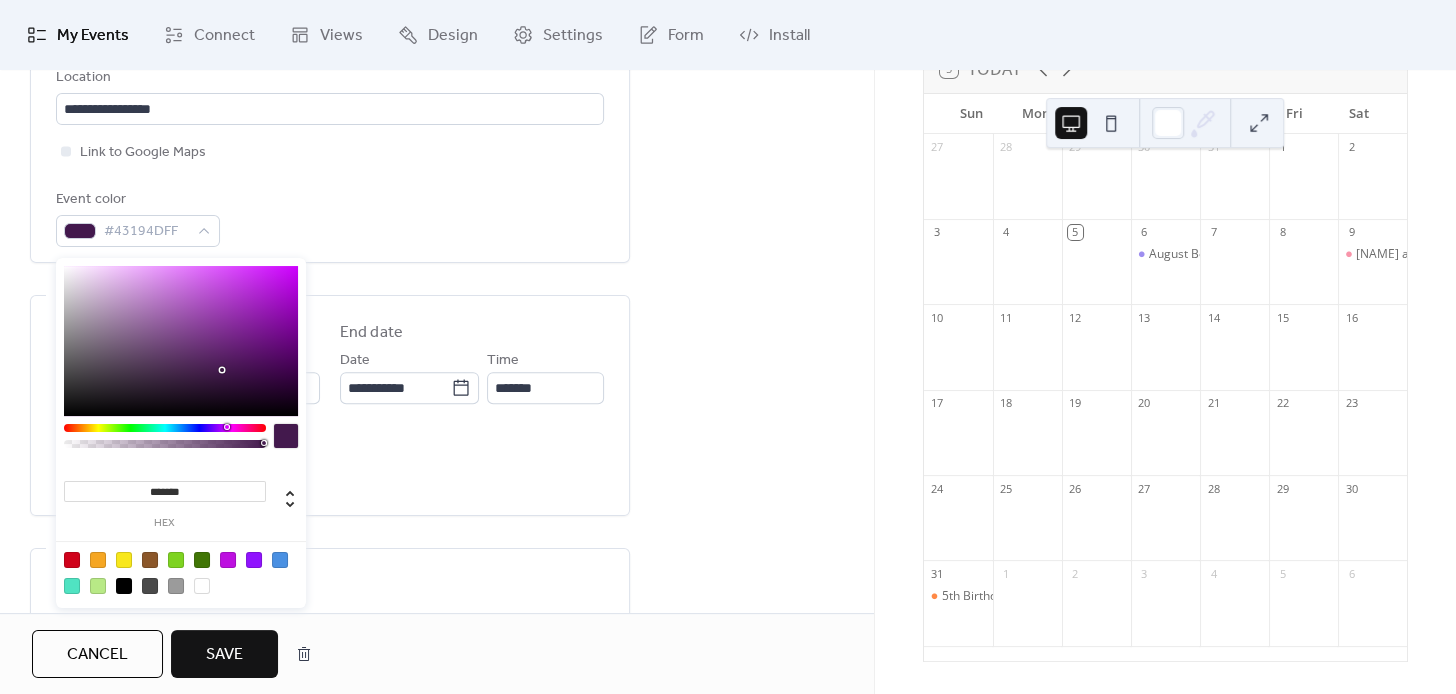 click at bounding box center (165, 428) 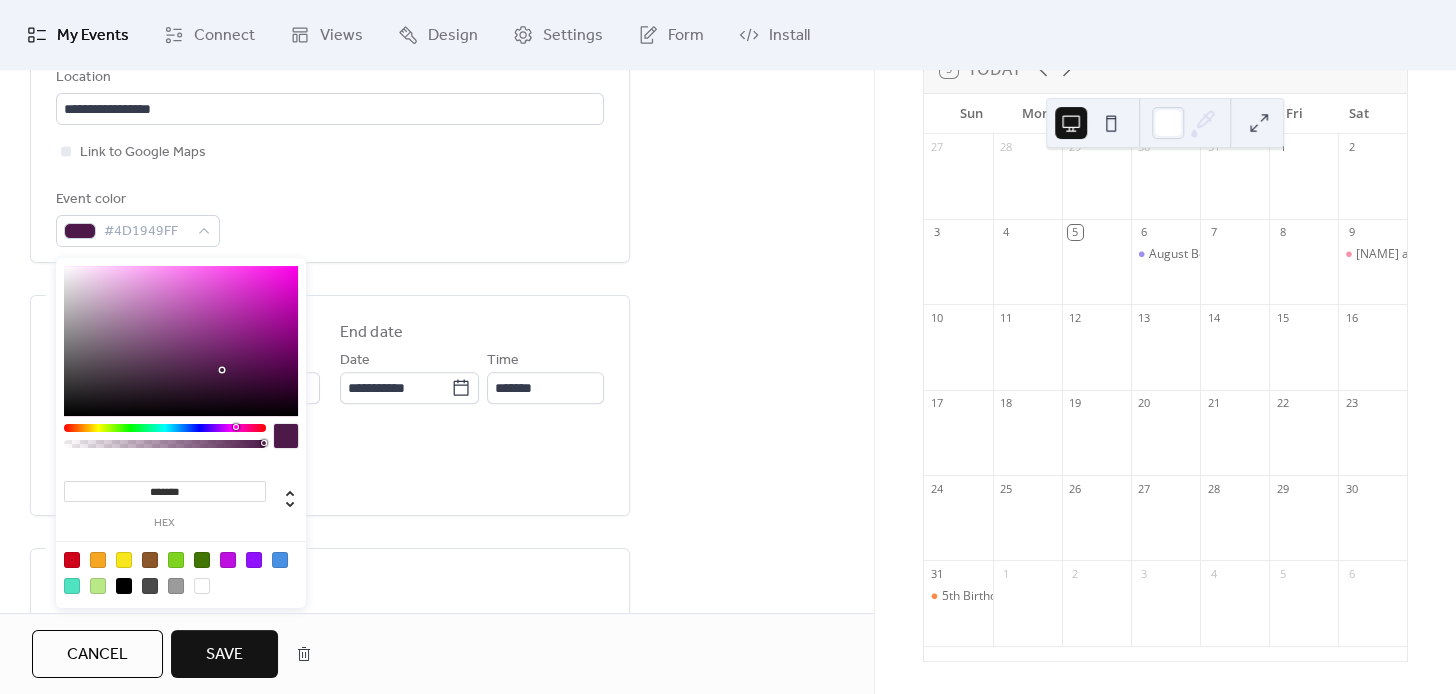 click at bounding box center [165, 428] 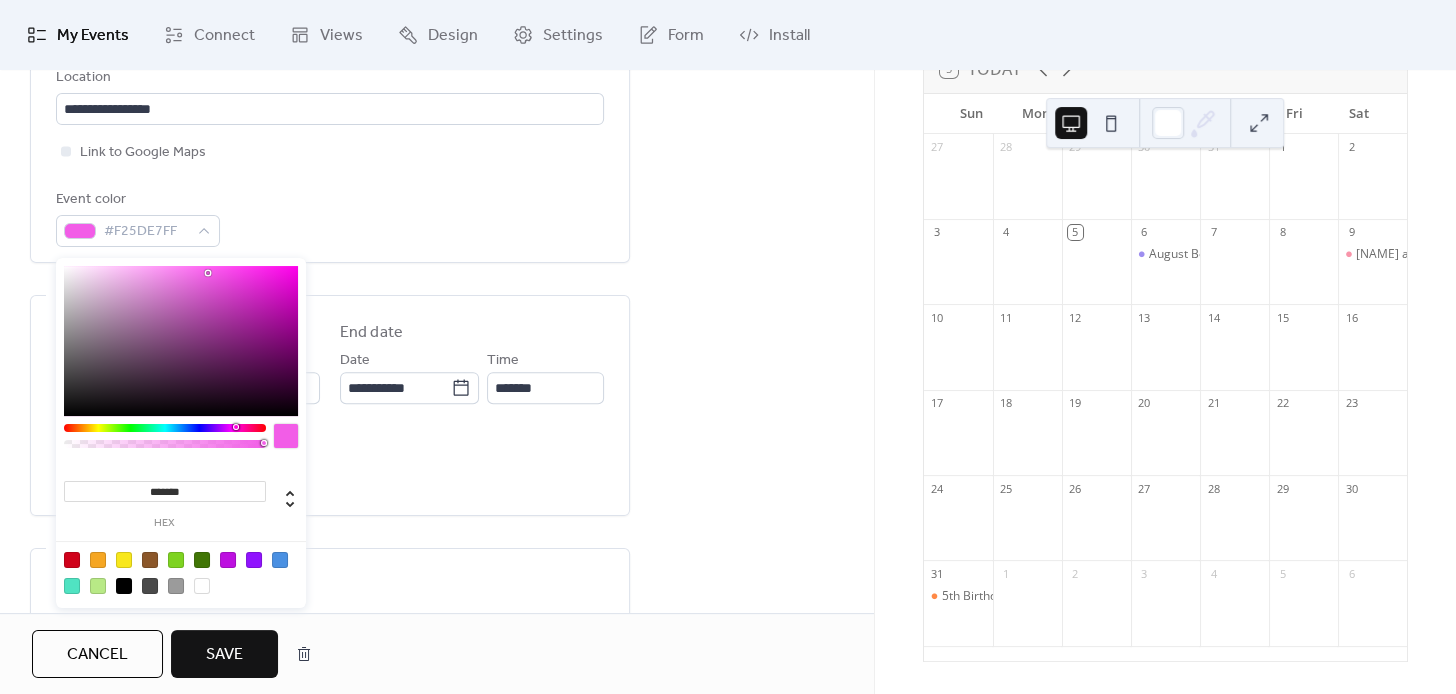 click at bounding box center [181, 341] 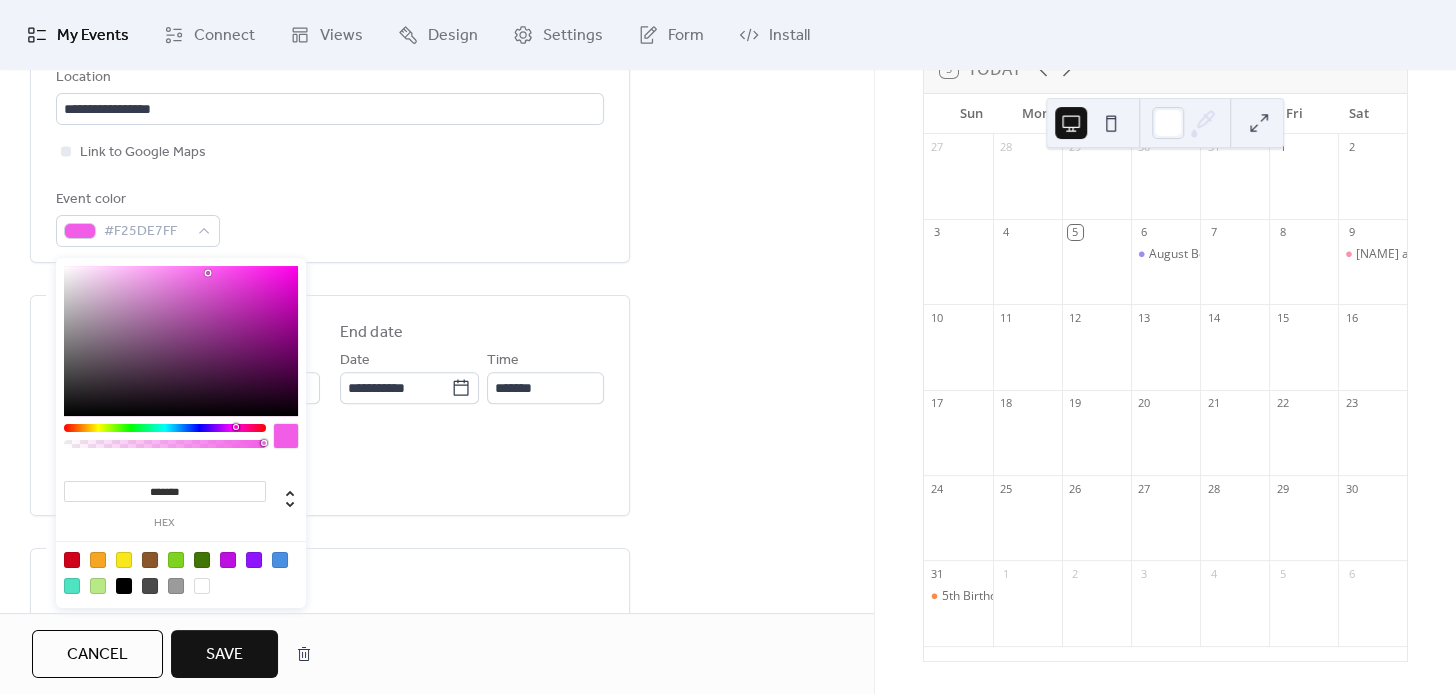 click on "Save" at bounding box center (224, 655) 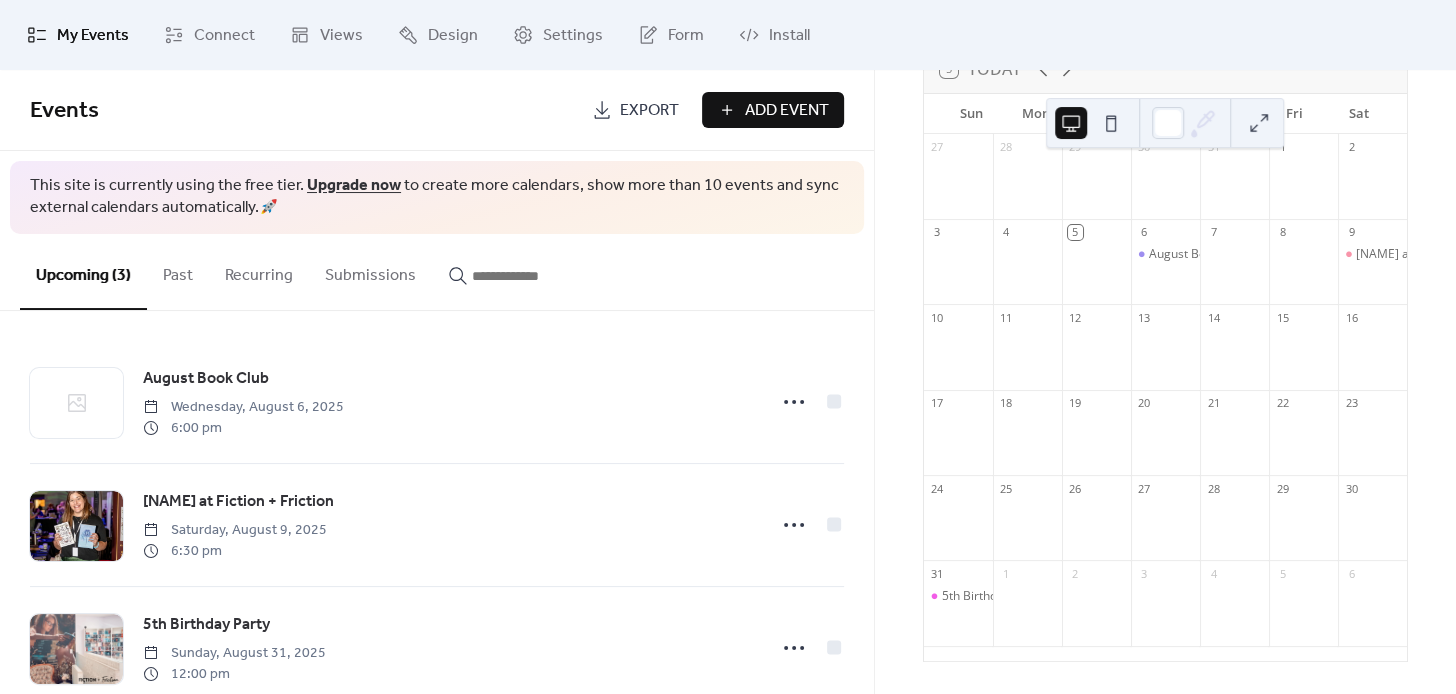 click on "Add Event" at bounding box center [787, 111] 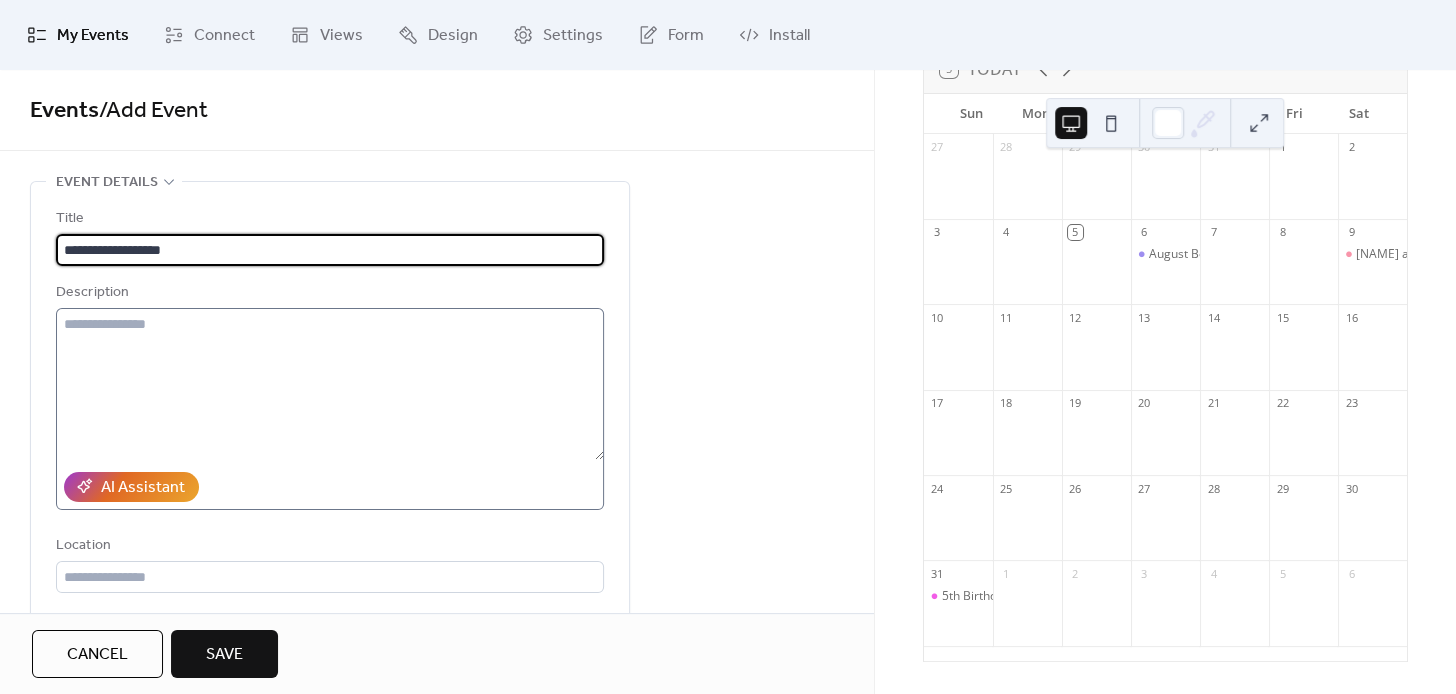 type on "**********" 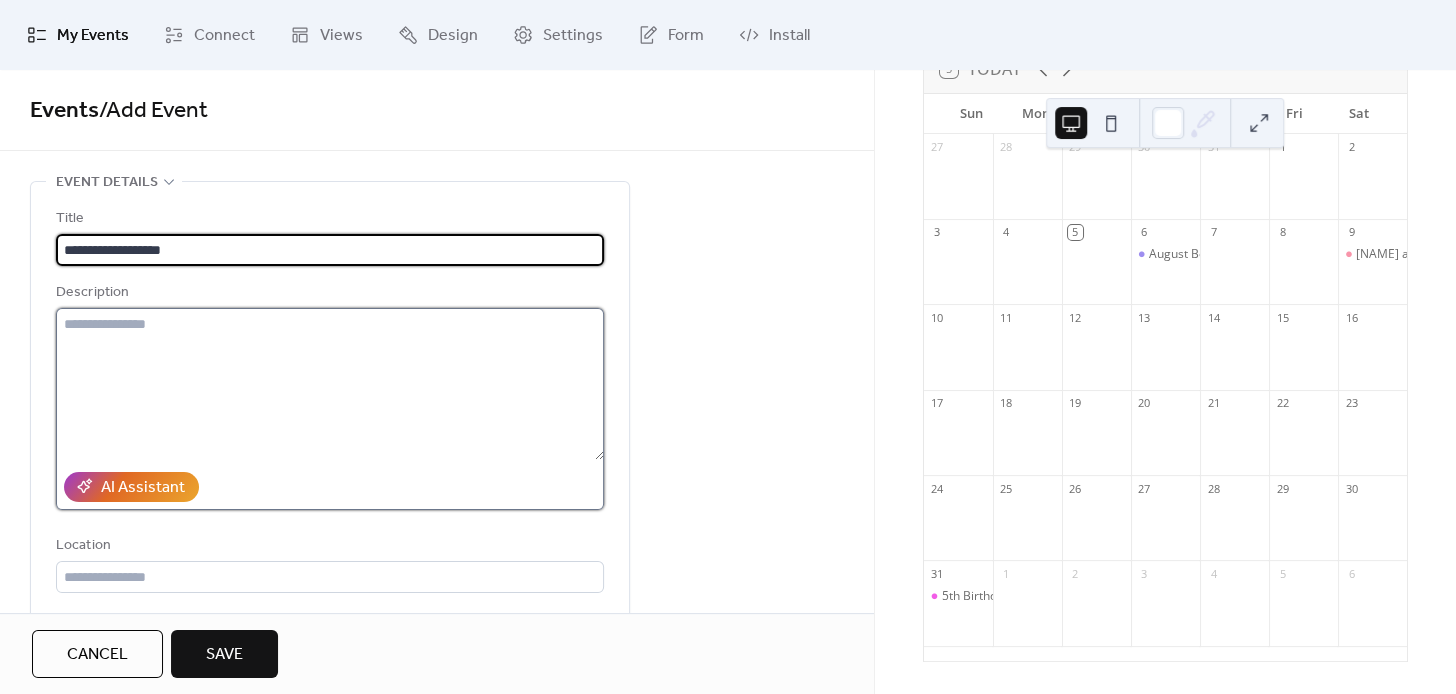 click at bounding box center (330, 384) 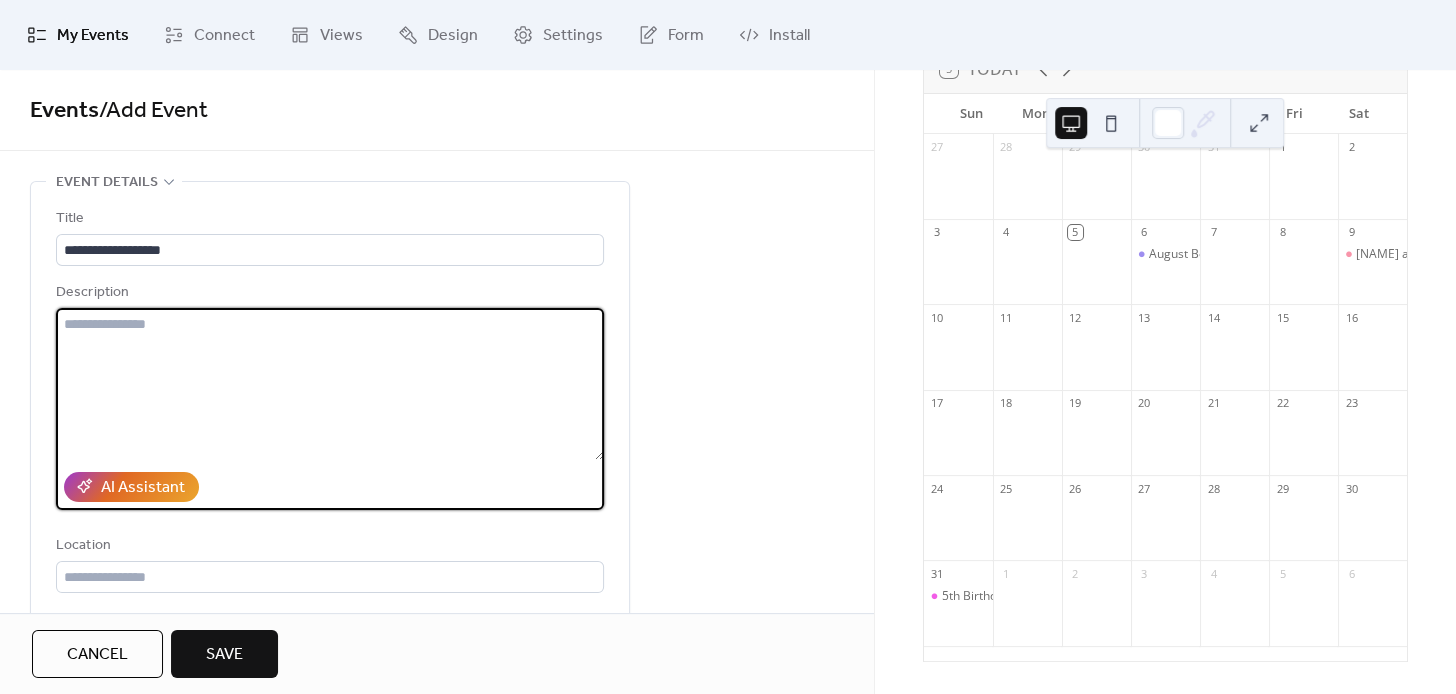 type on "*" 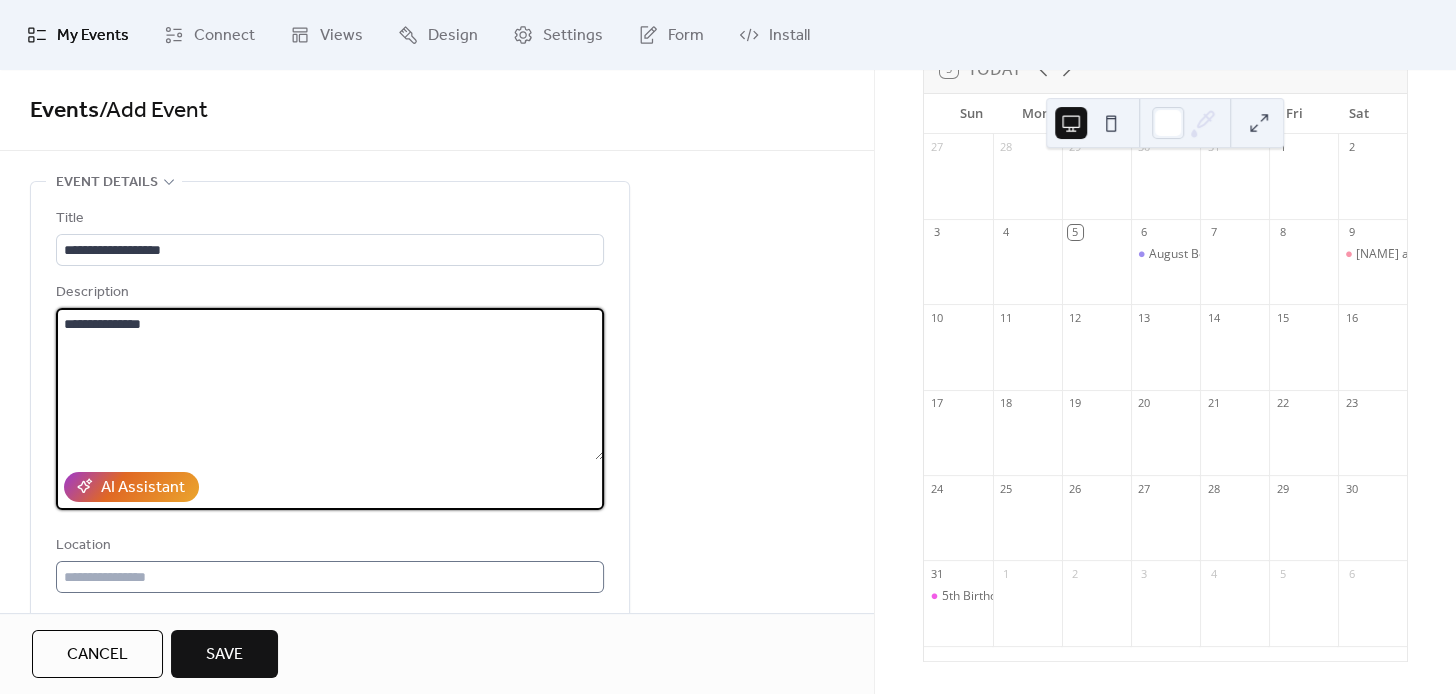 type on "**********" 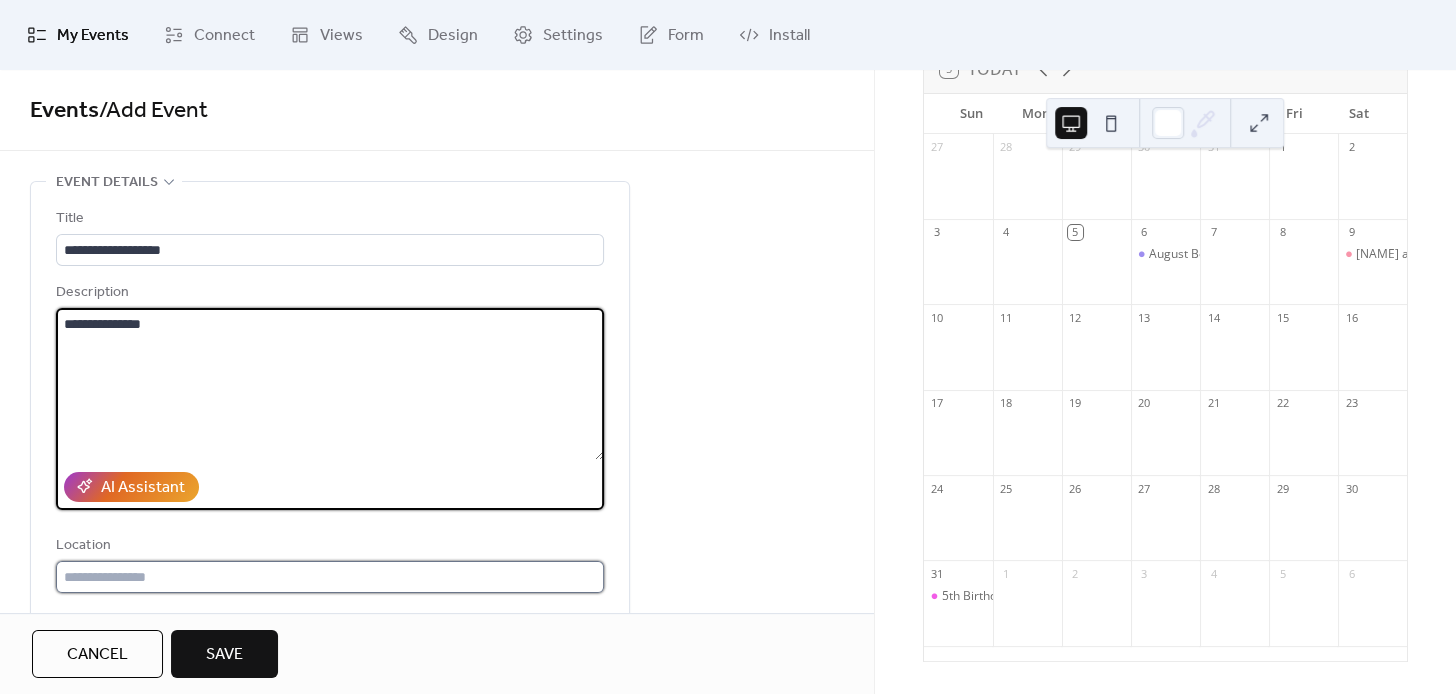 click at bounding box center (330, 577) 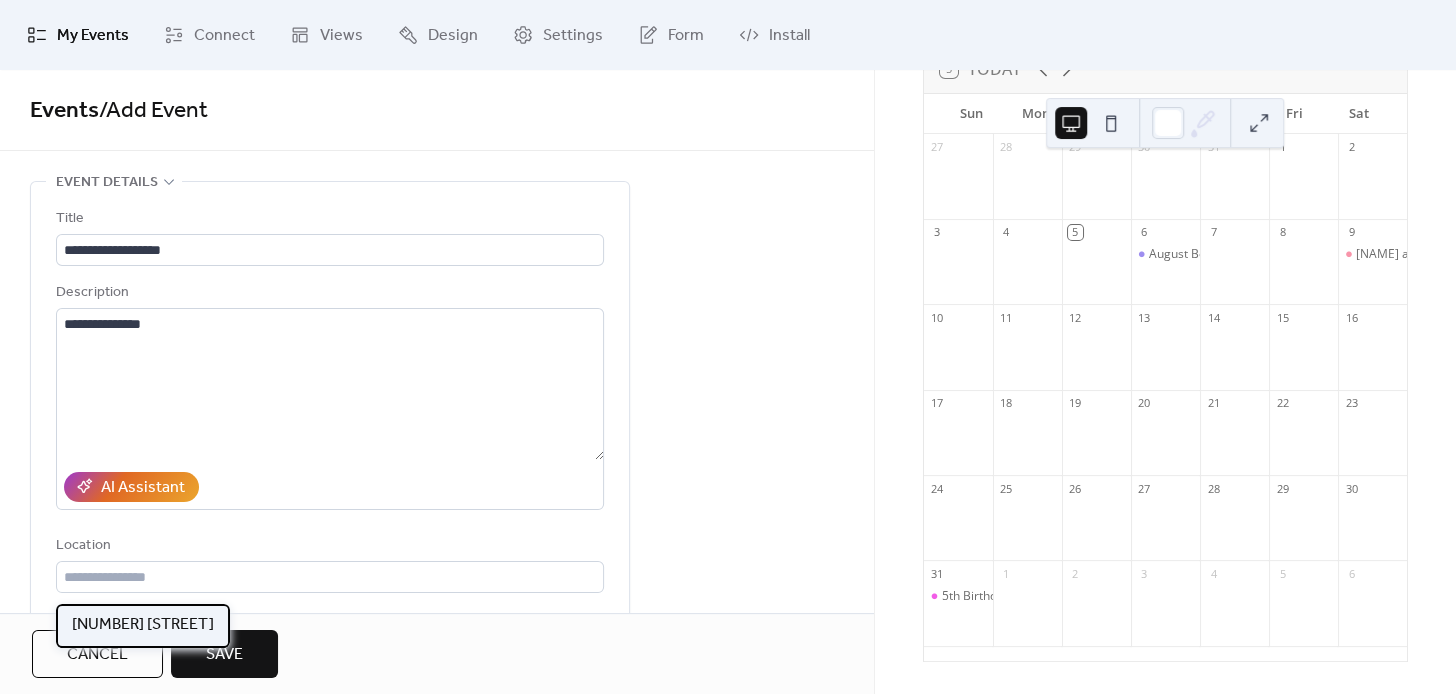 click on "[NUMBER] [STREET]" at bounding box center (143, 625) 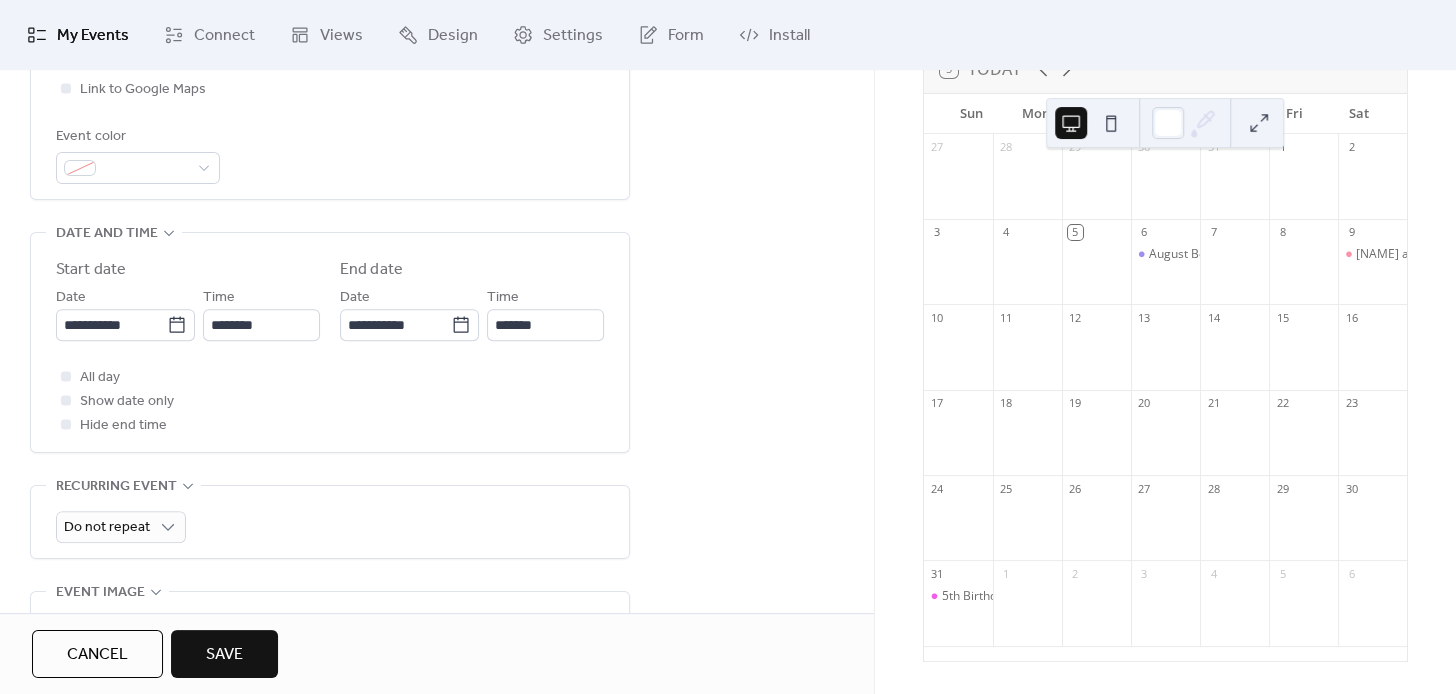 scroll, scrollTop: 547, scrollLeft: 0, axis: vertical 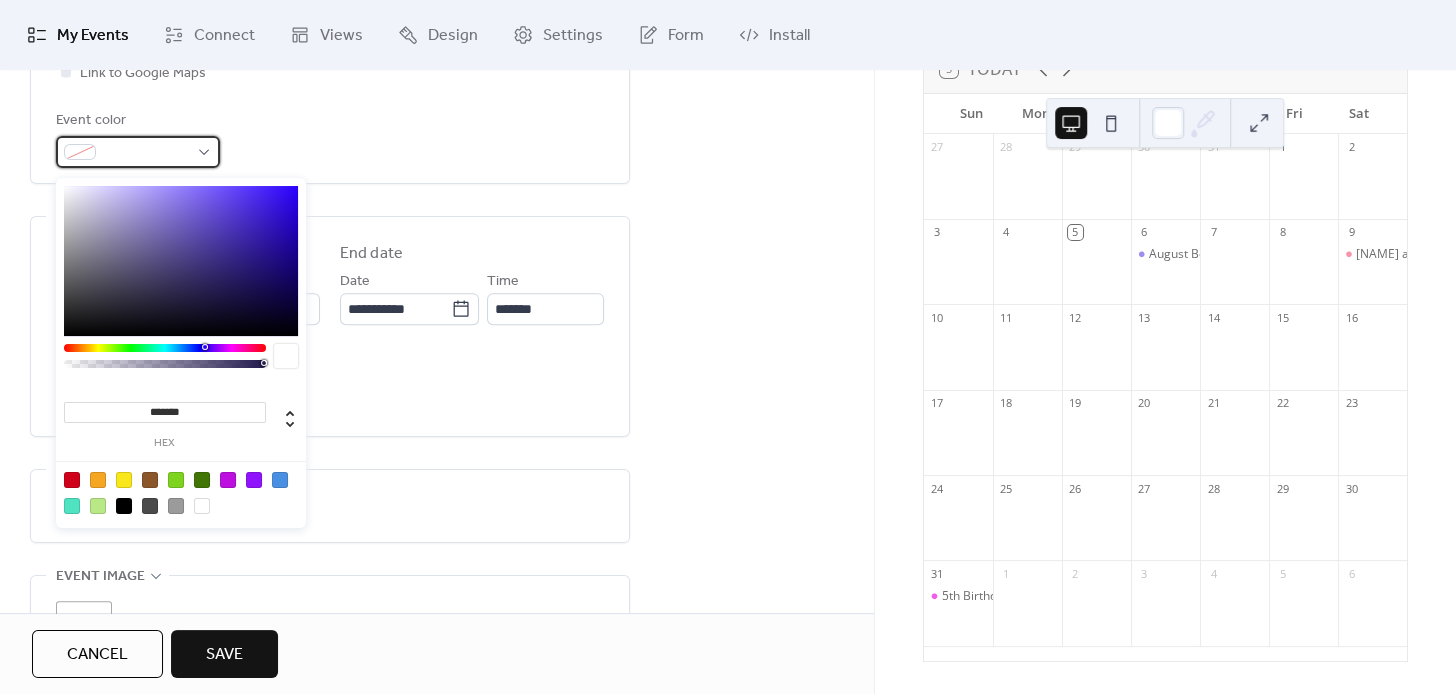click at bounding box center [138, 152] 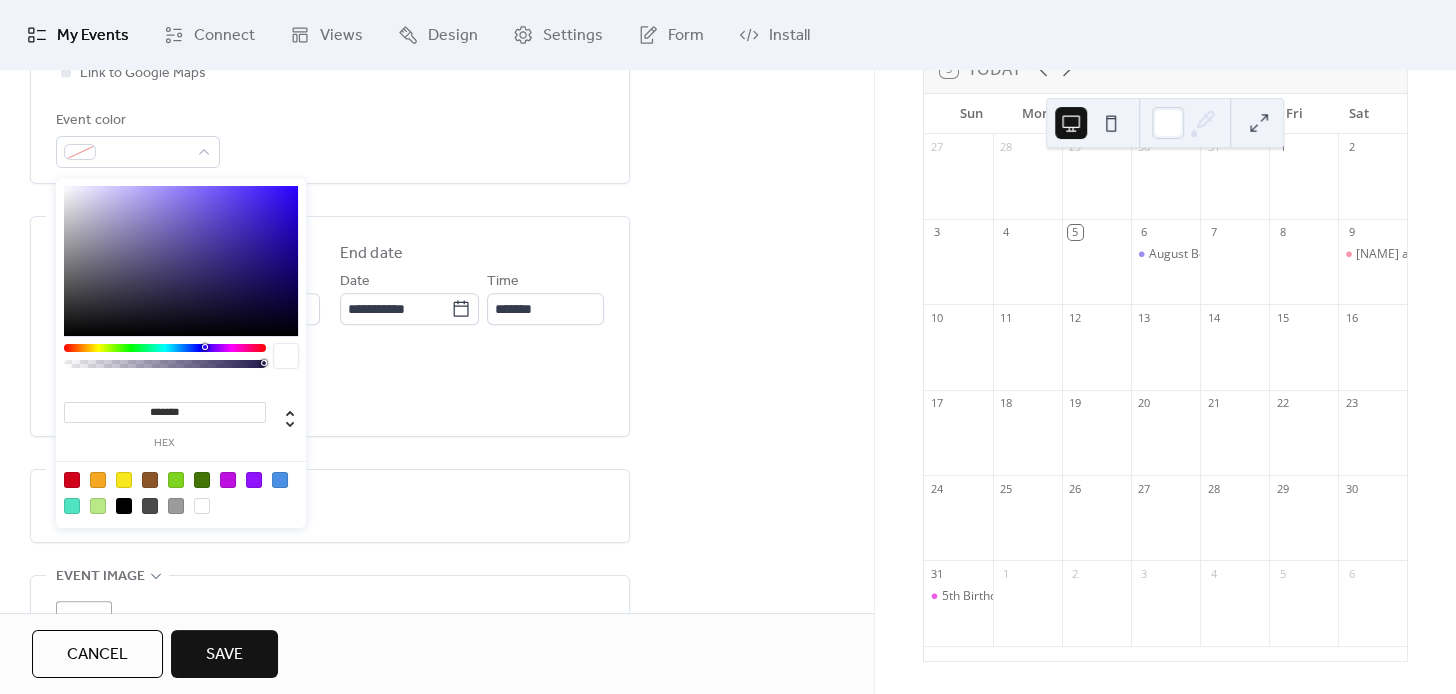 type on "*******" 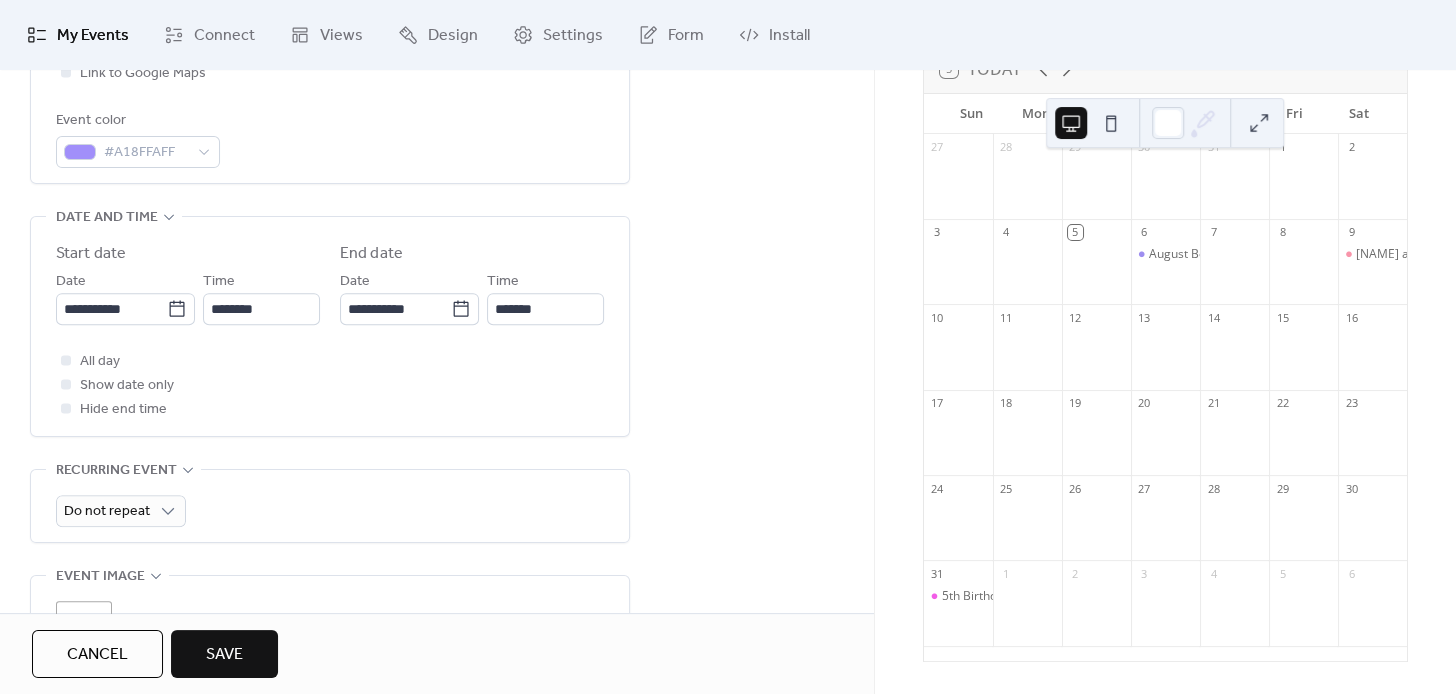 click on "All day Show date only Hide end time" at bounding box center [330, 385] 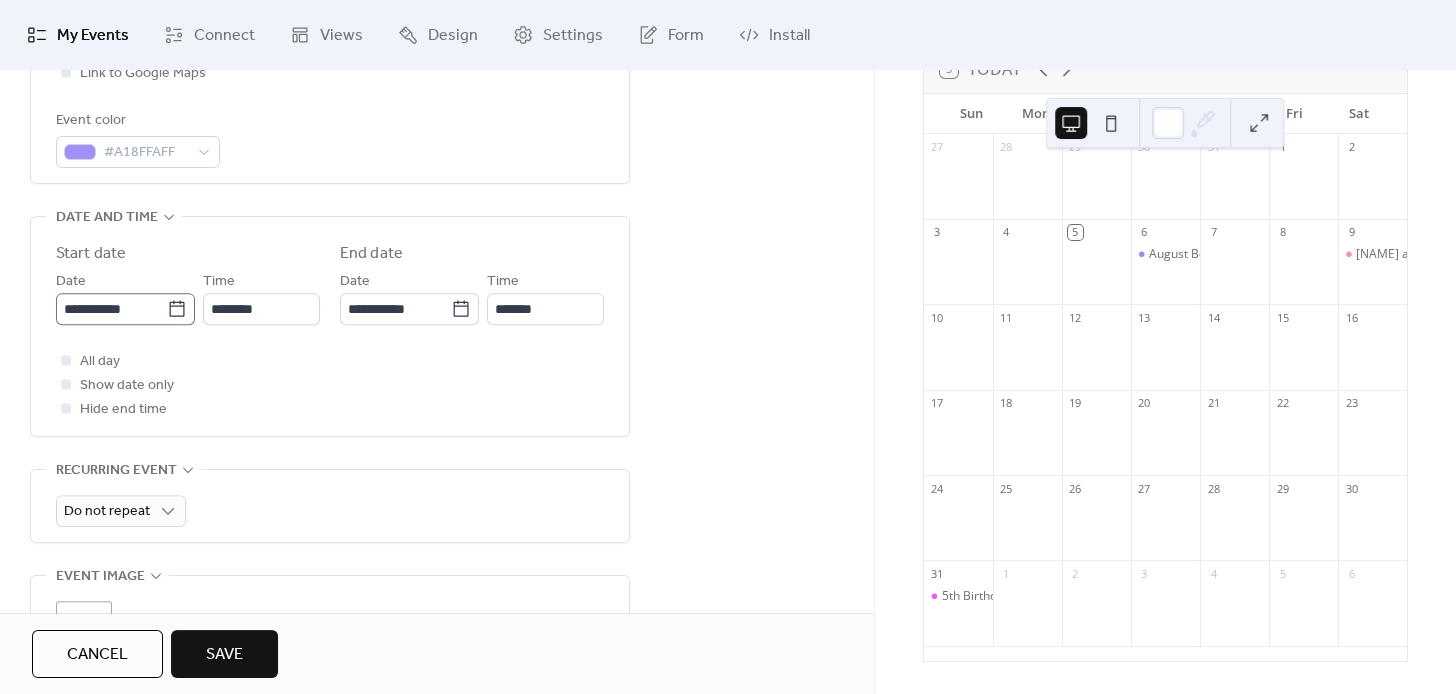 click 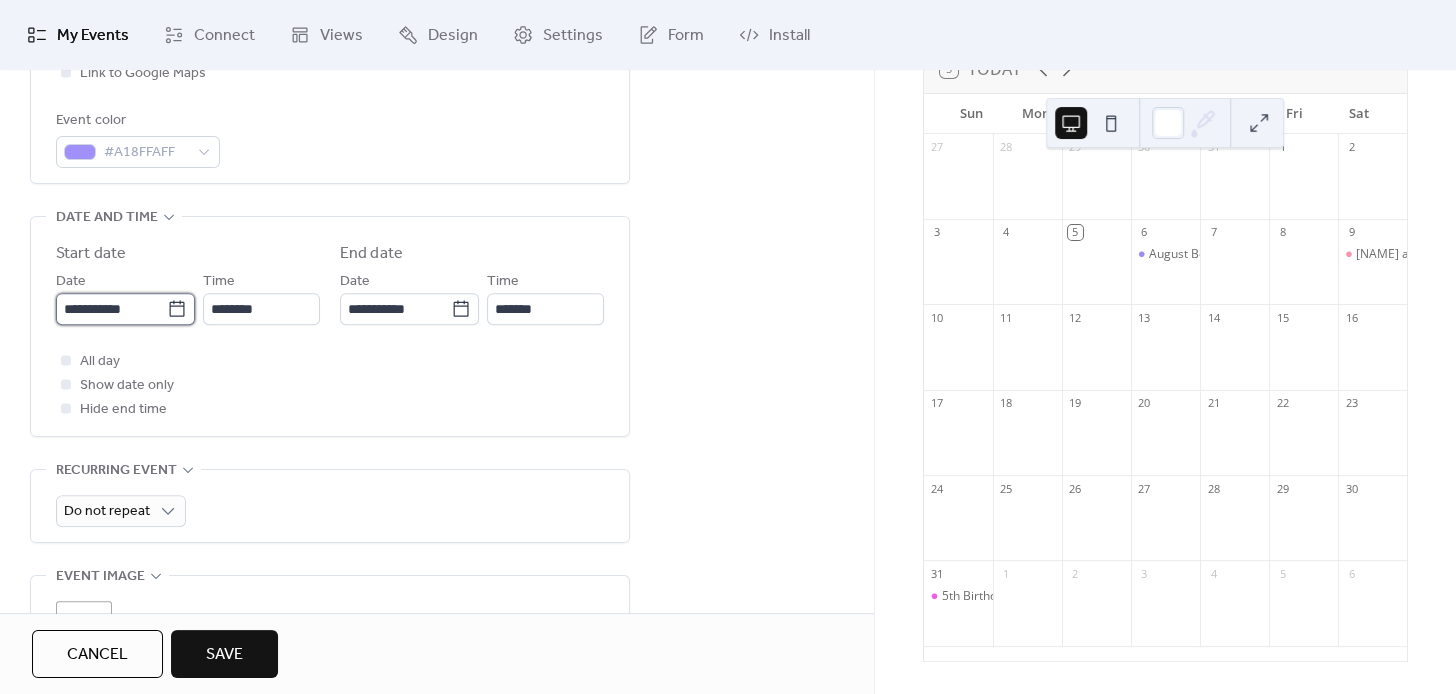 click on "**********" at bounding box center (111, 309) 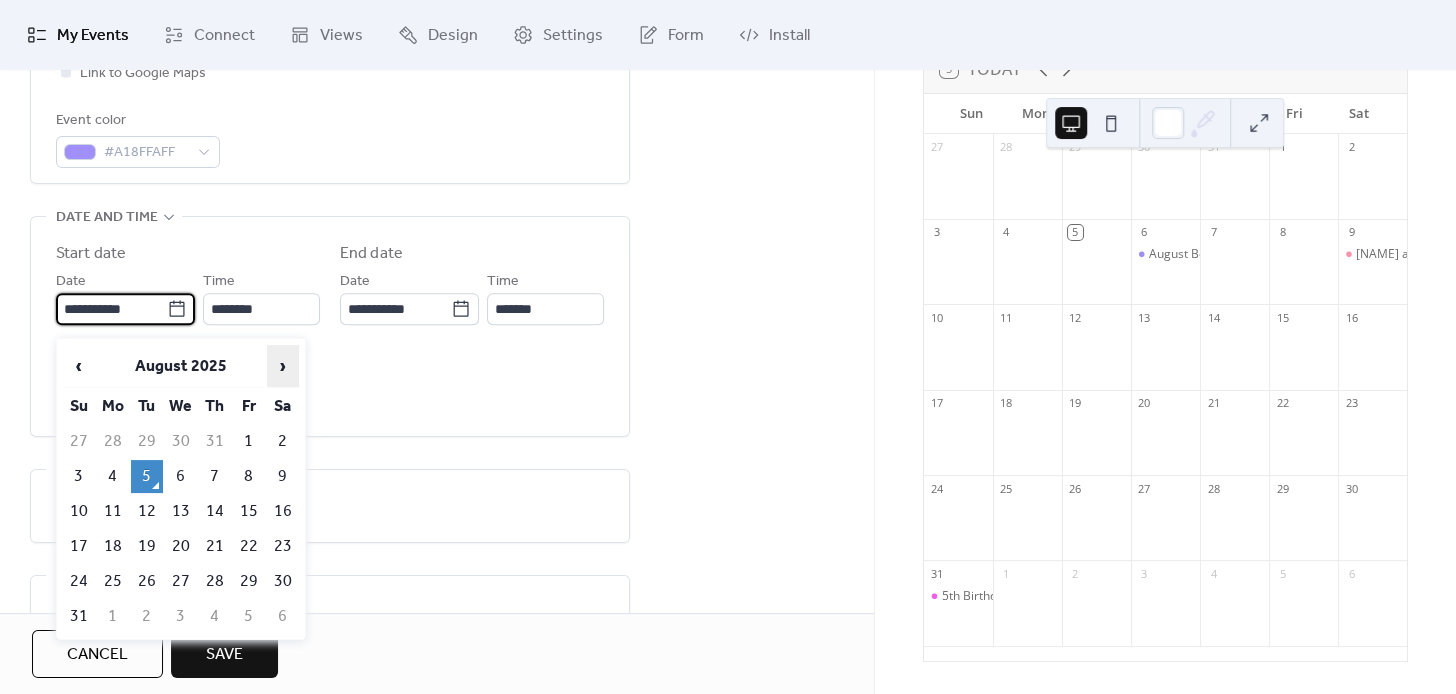 click on "›" at bounding box center (283, 366) 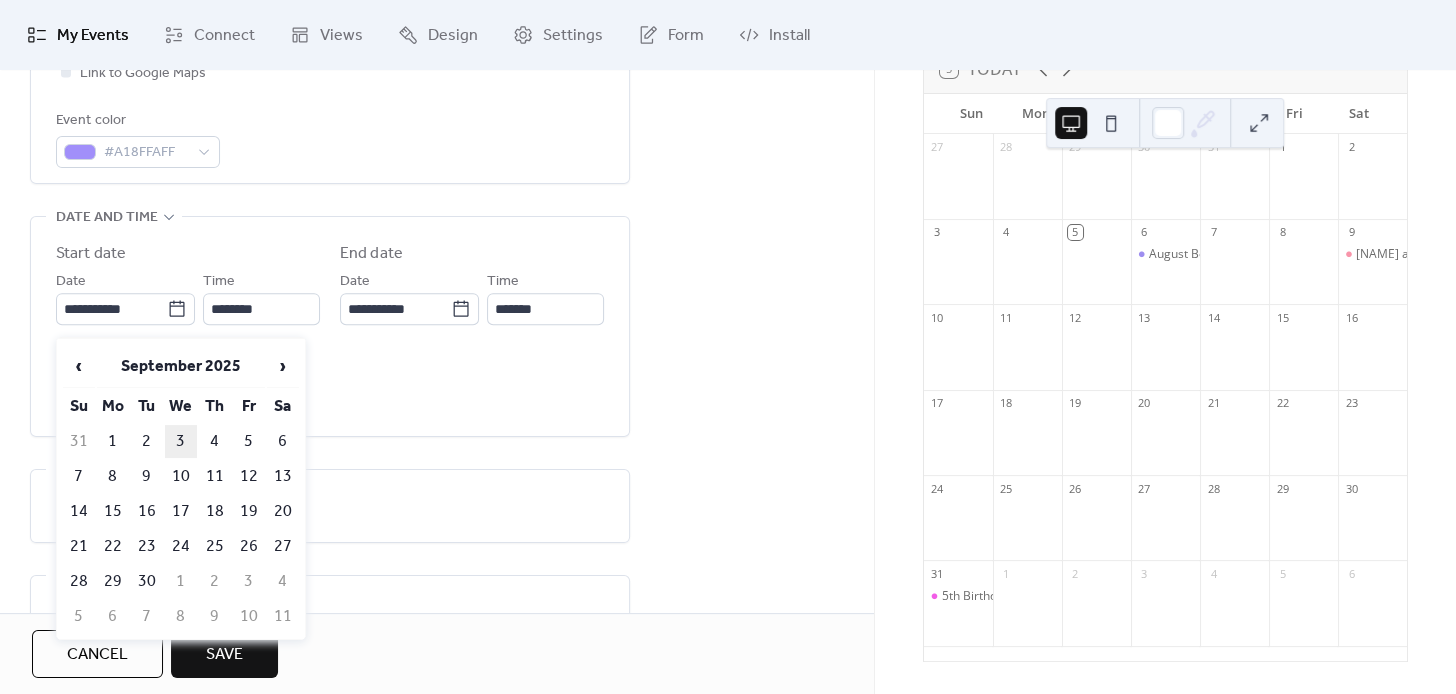 click on "3" at bounding box center (181, 441) 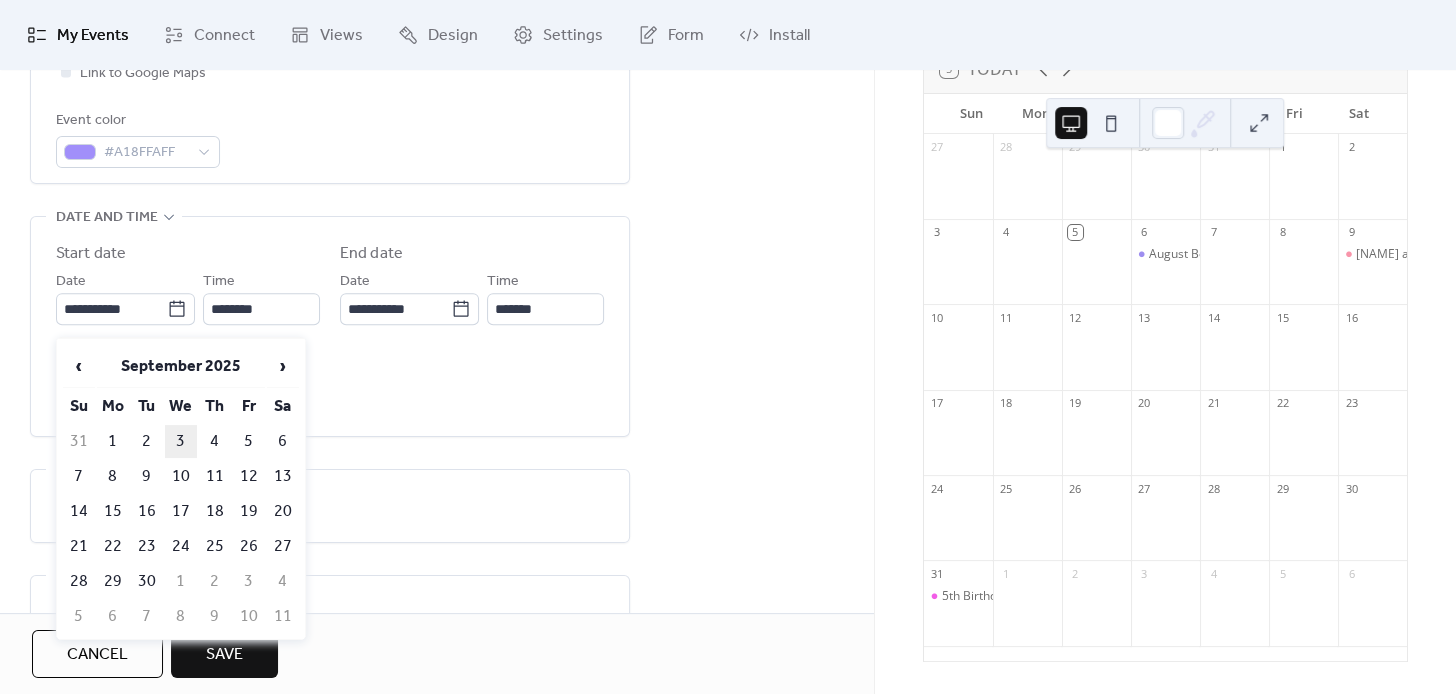 type on "**********" 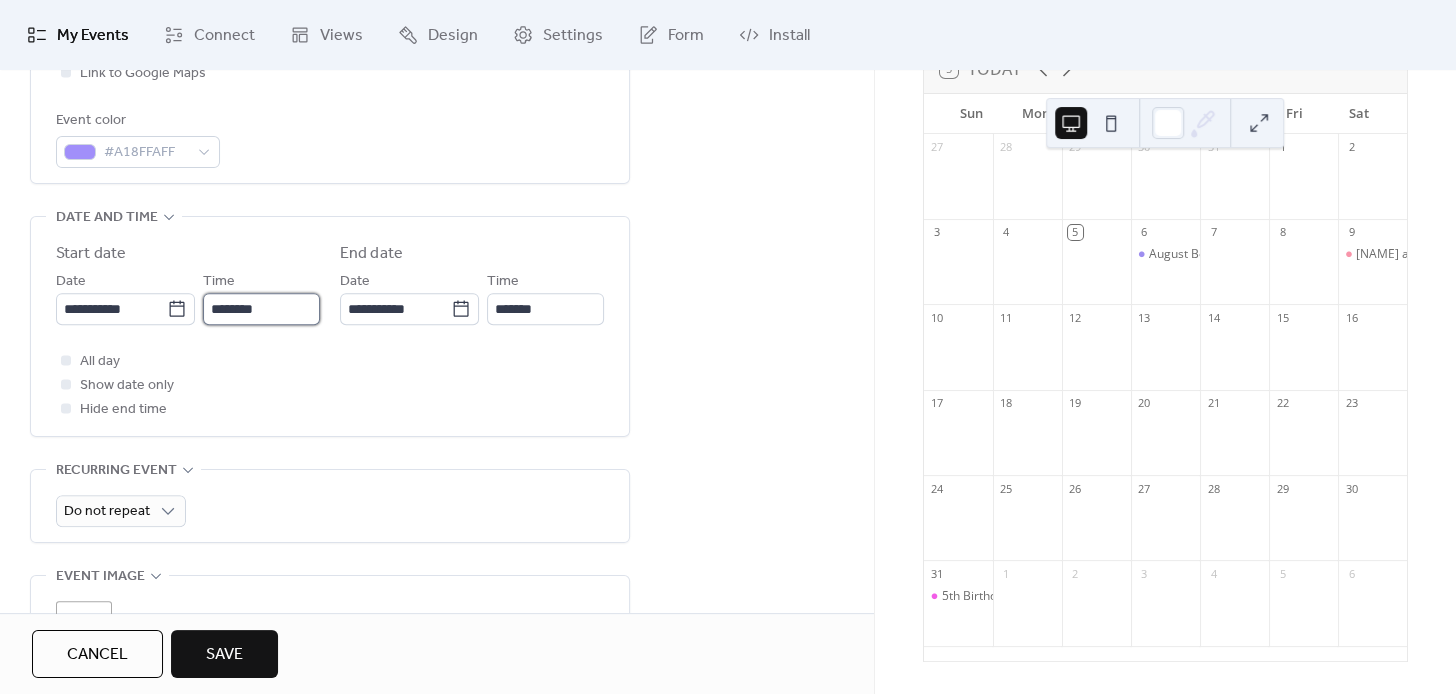 click on "********" at bounding box center [261, 309] 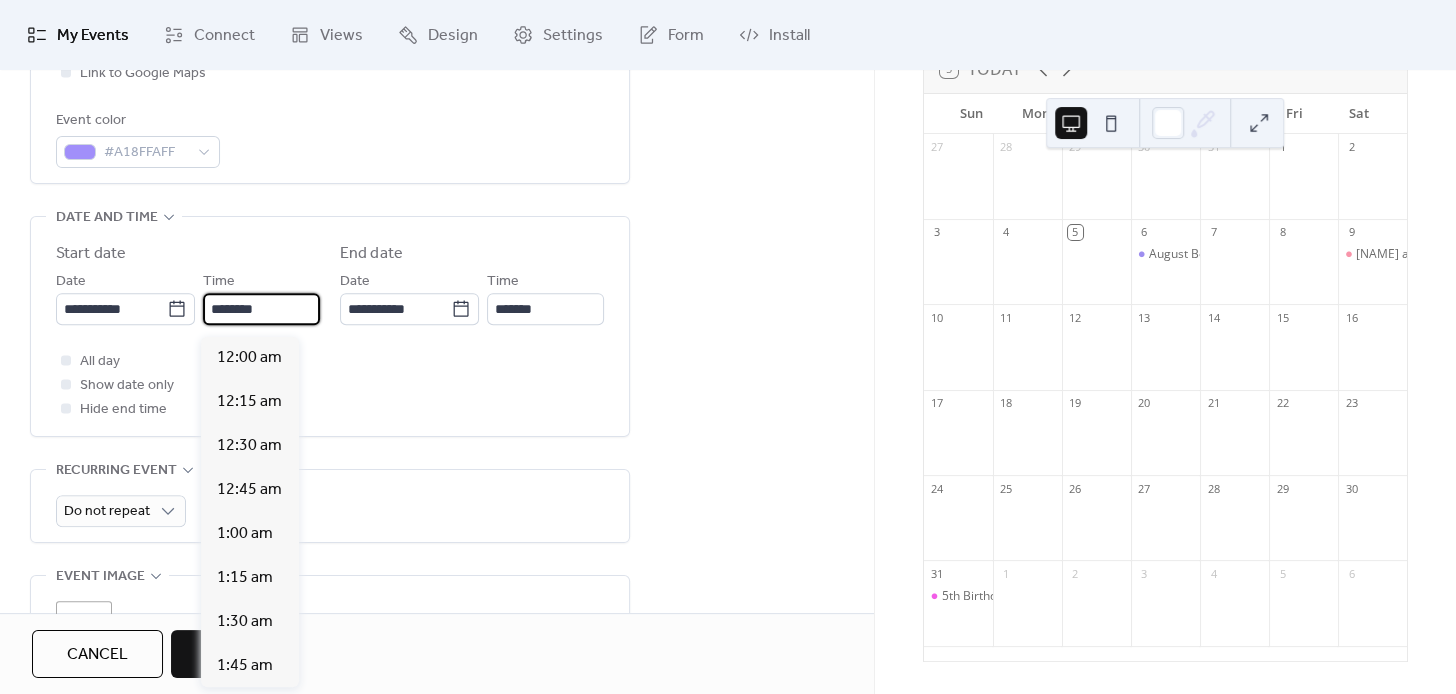 scroll, scrollTop: 2111, scrollLeft: 0, axis: vertical 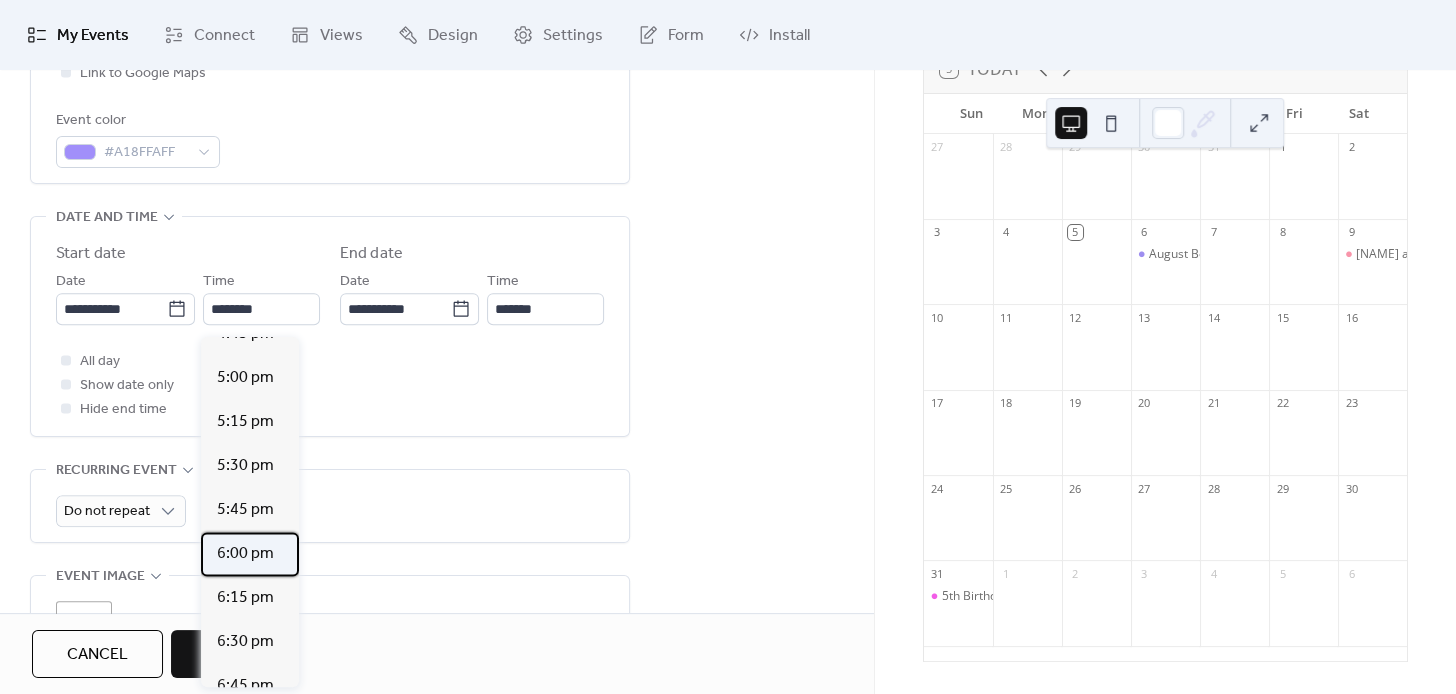 click on "6:00 pm" at bounding box center [245, 553] 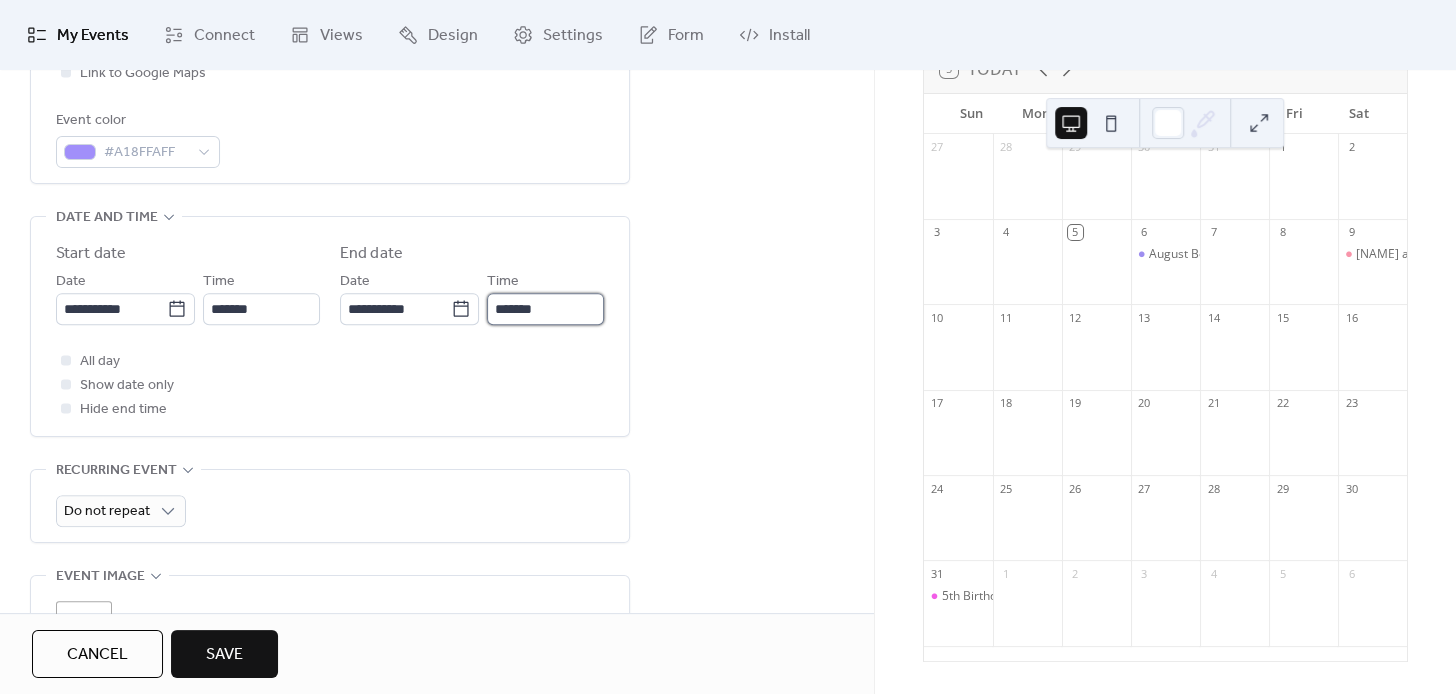 click on "*******" at bounding box center [545, 309] 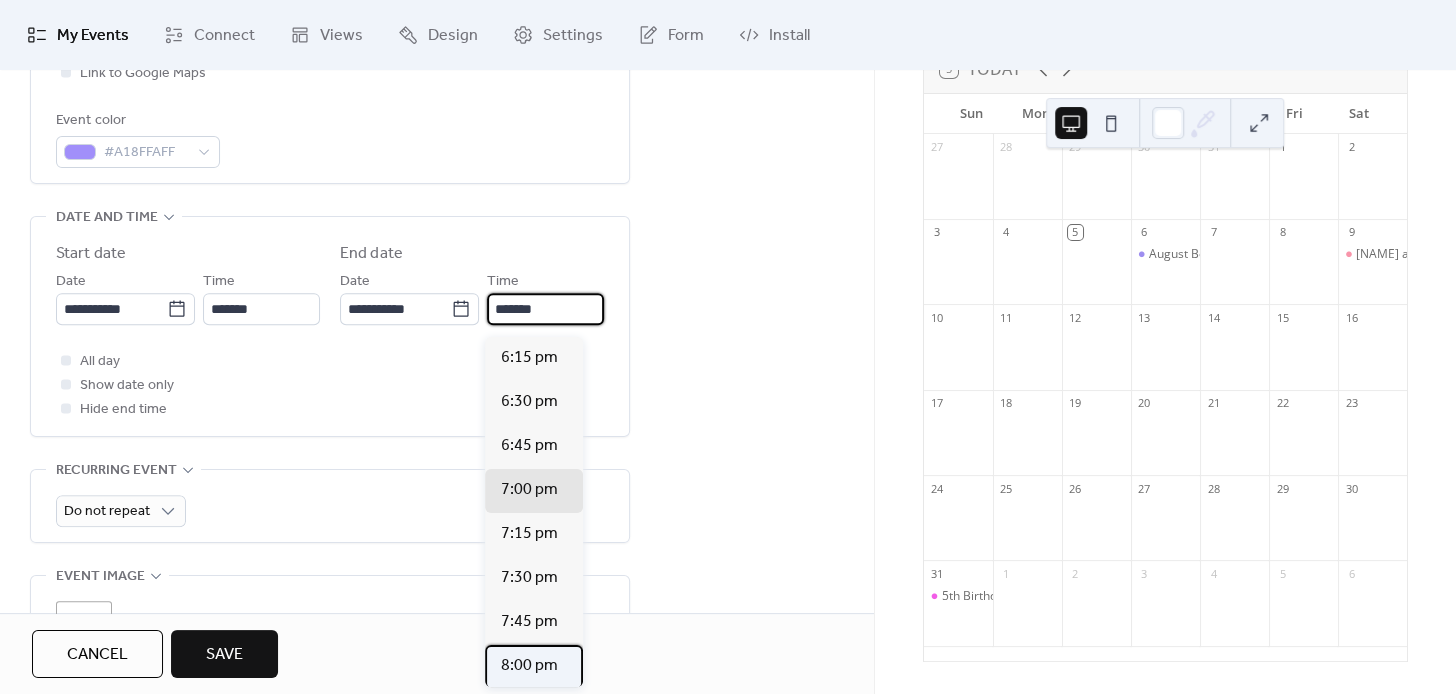 click on "8:00 pm" at bounding box center [529, 666] 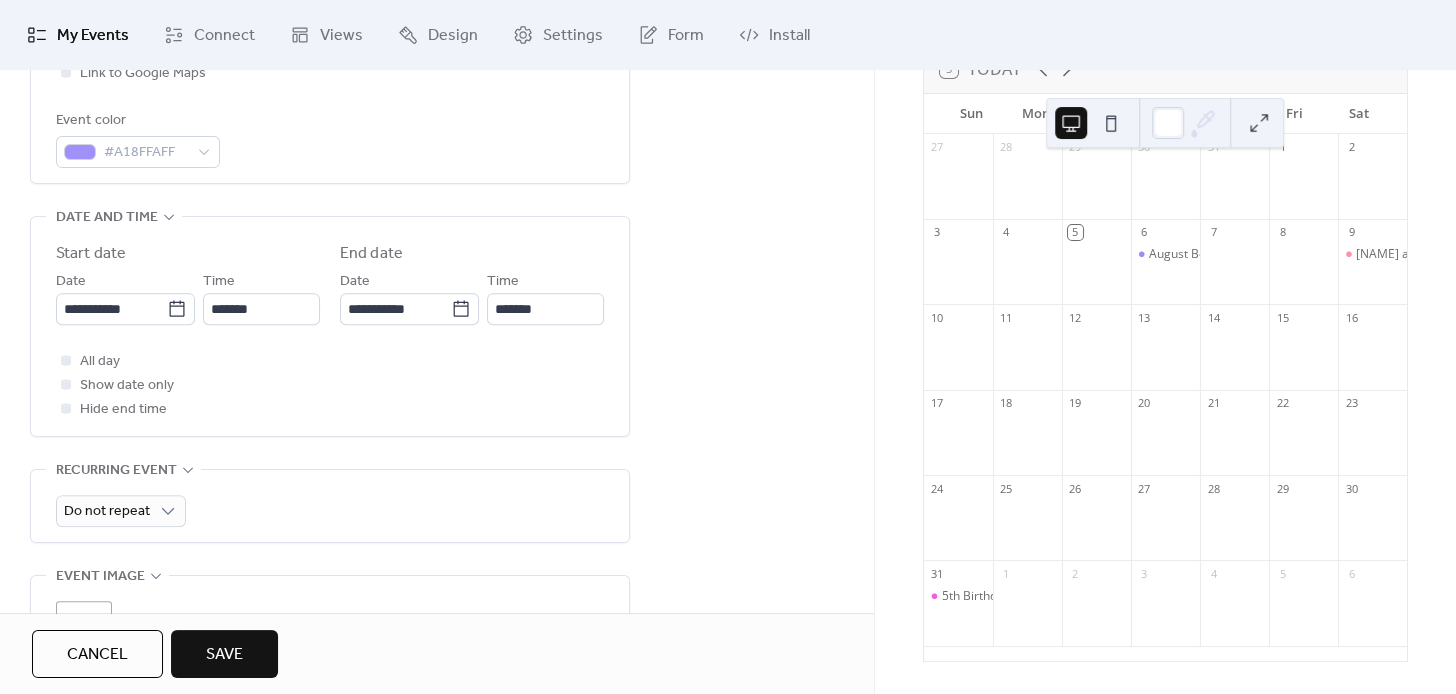 click on "All day Show date only Hide end time" at bounding box center (330, 385) 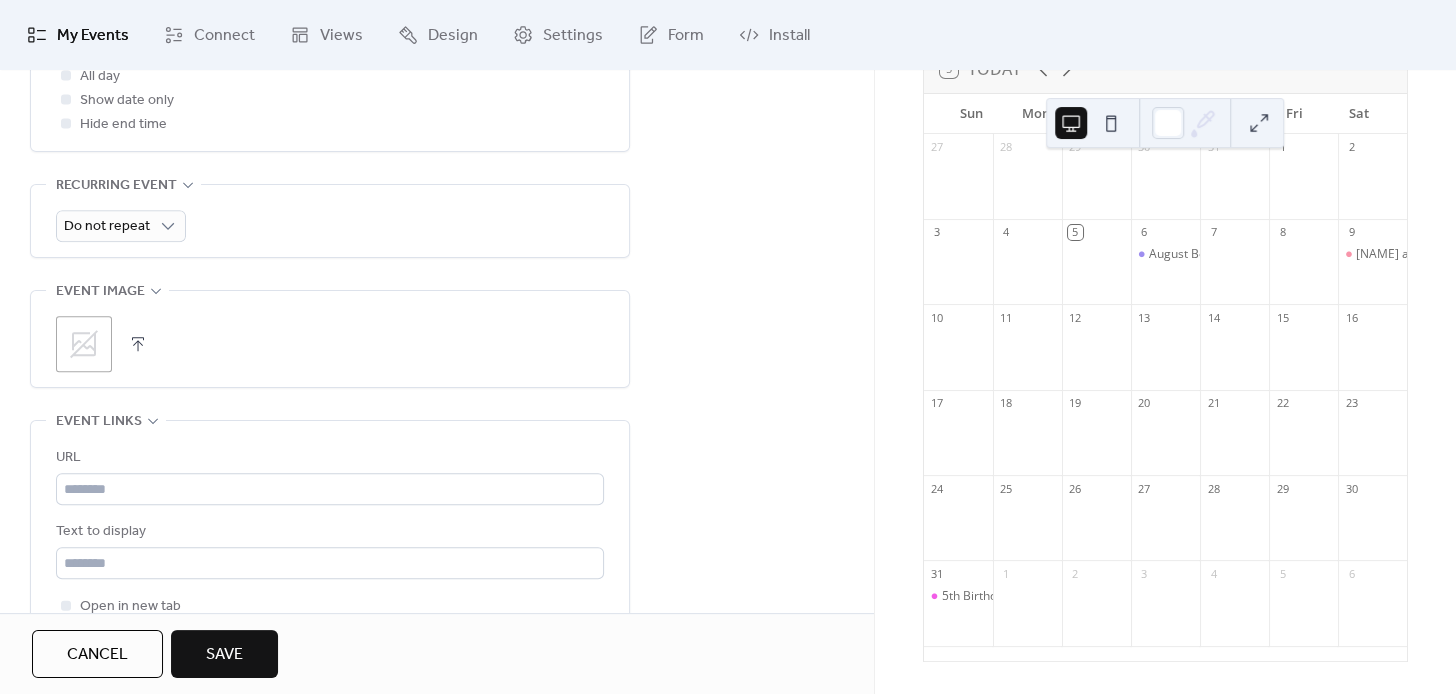 scroll, scrollTop: 901, scrollLeft: 0, axis: vertical 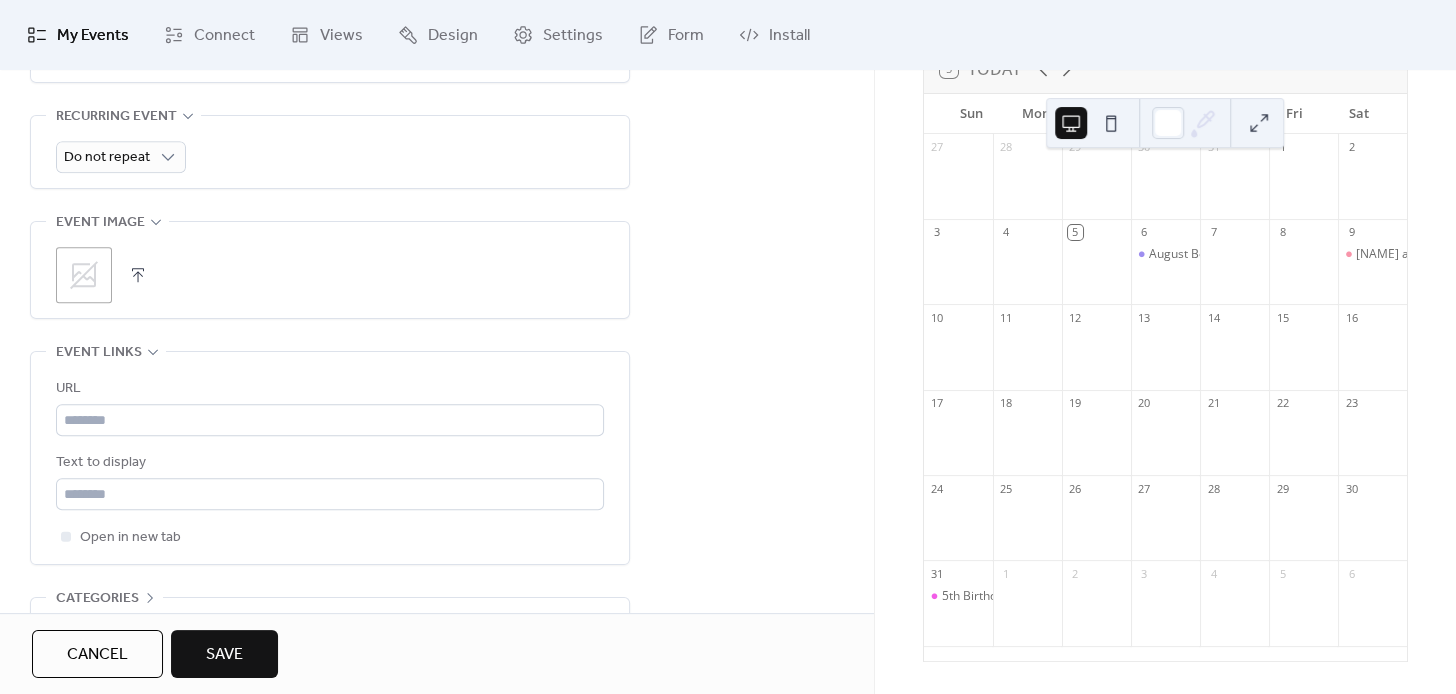 click 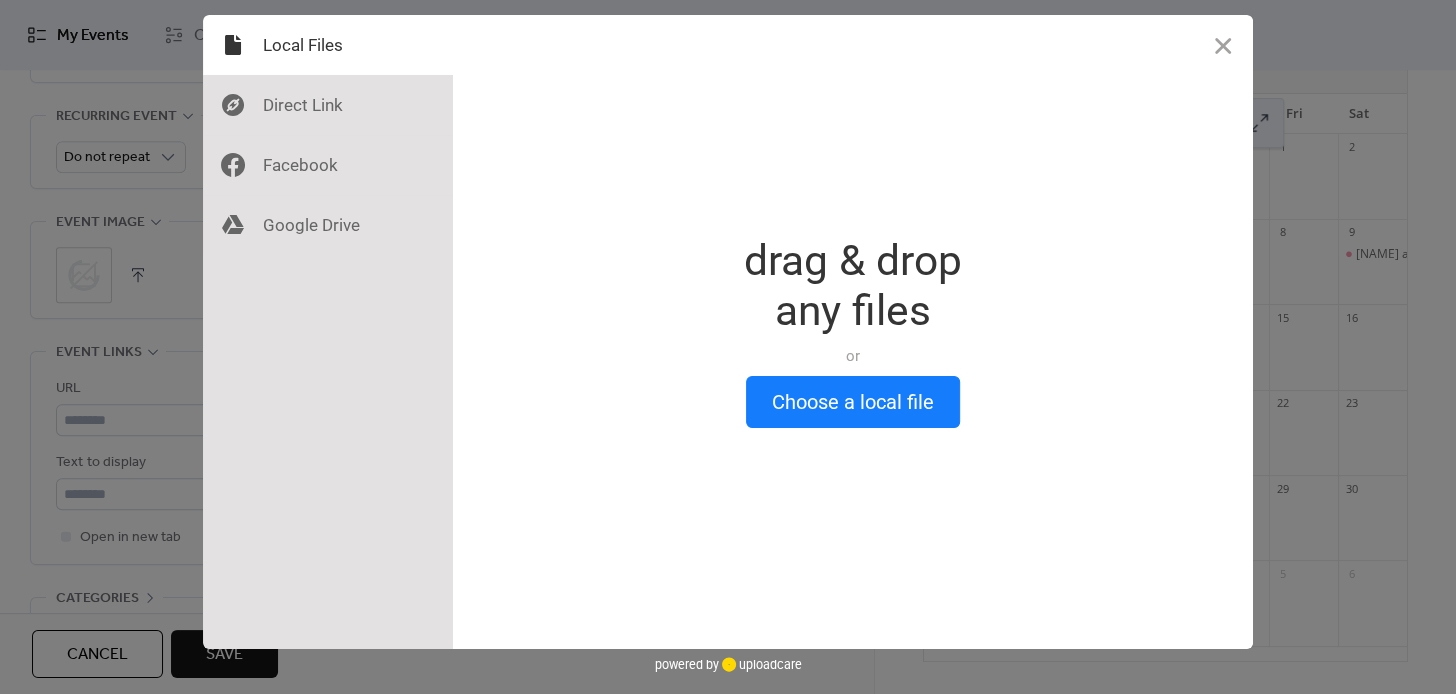 scroll, scrollTop: 901, scrollLeft: 0, axis: vertical 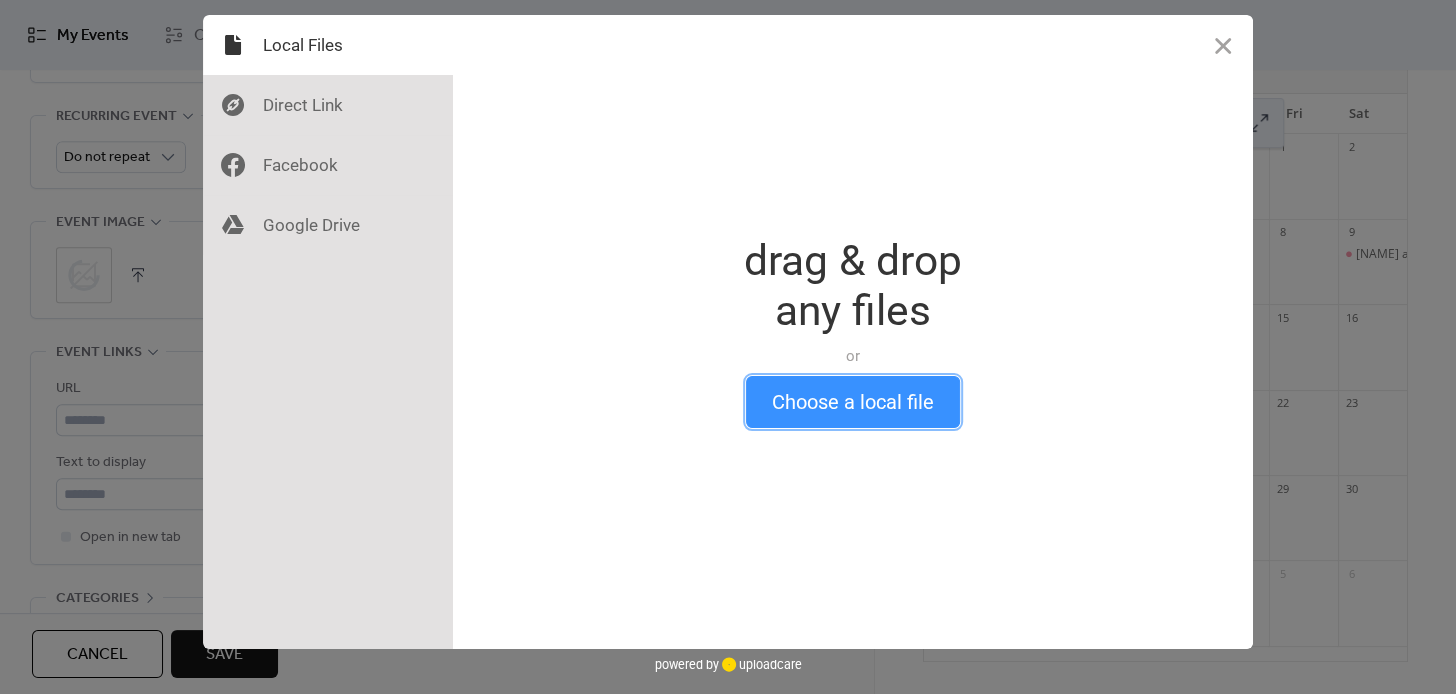 click on "Choose a local file" at bounding box center (853, 402) 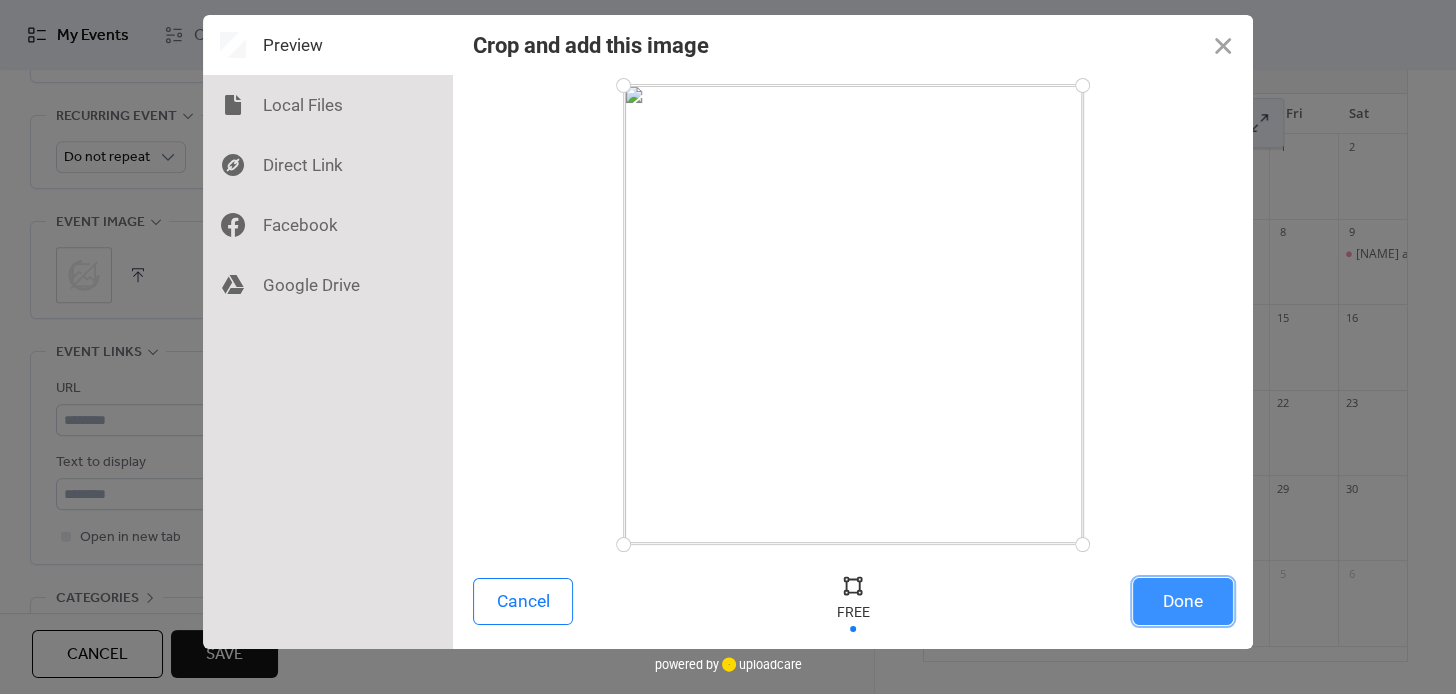 click on "Done" at bounding box center (1183, 601) 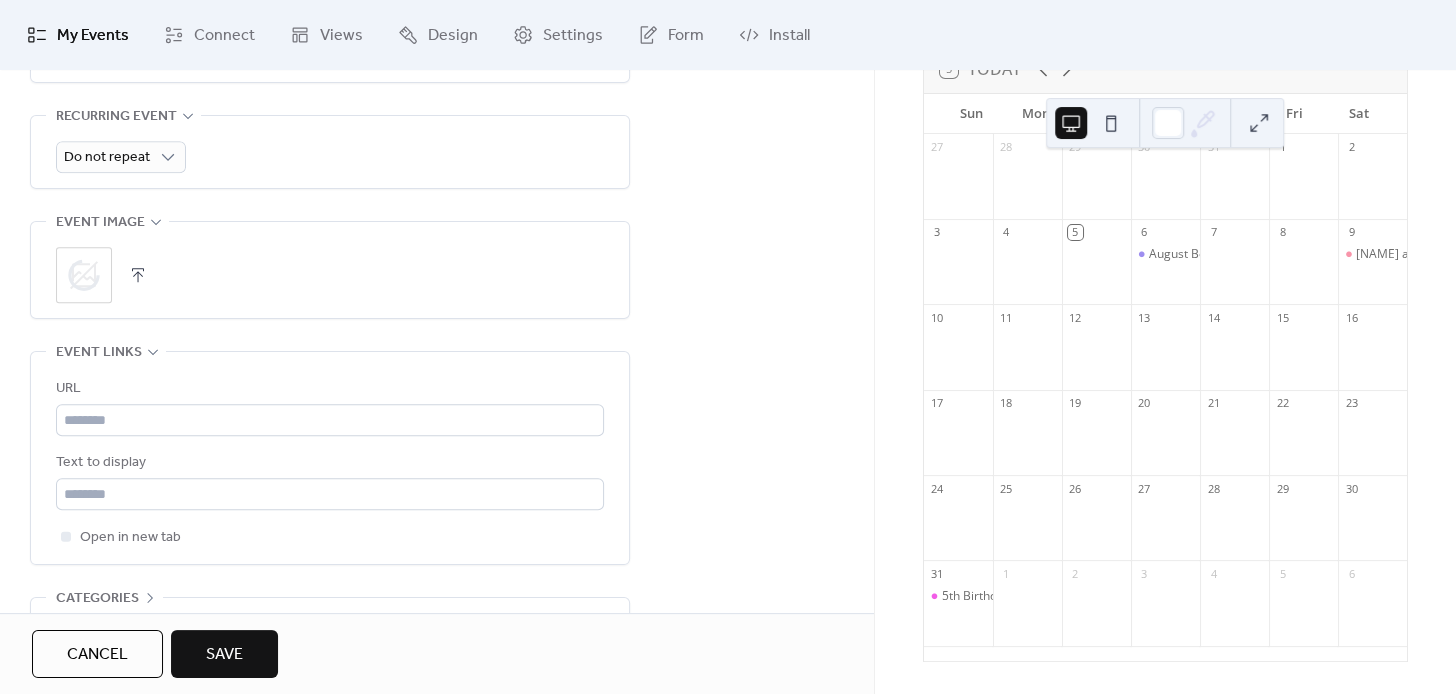 scroll, scrollTop: 901, scrollLeft: 0, axis: vertical 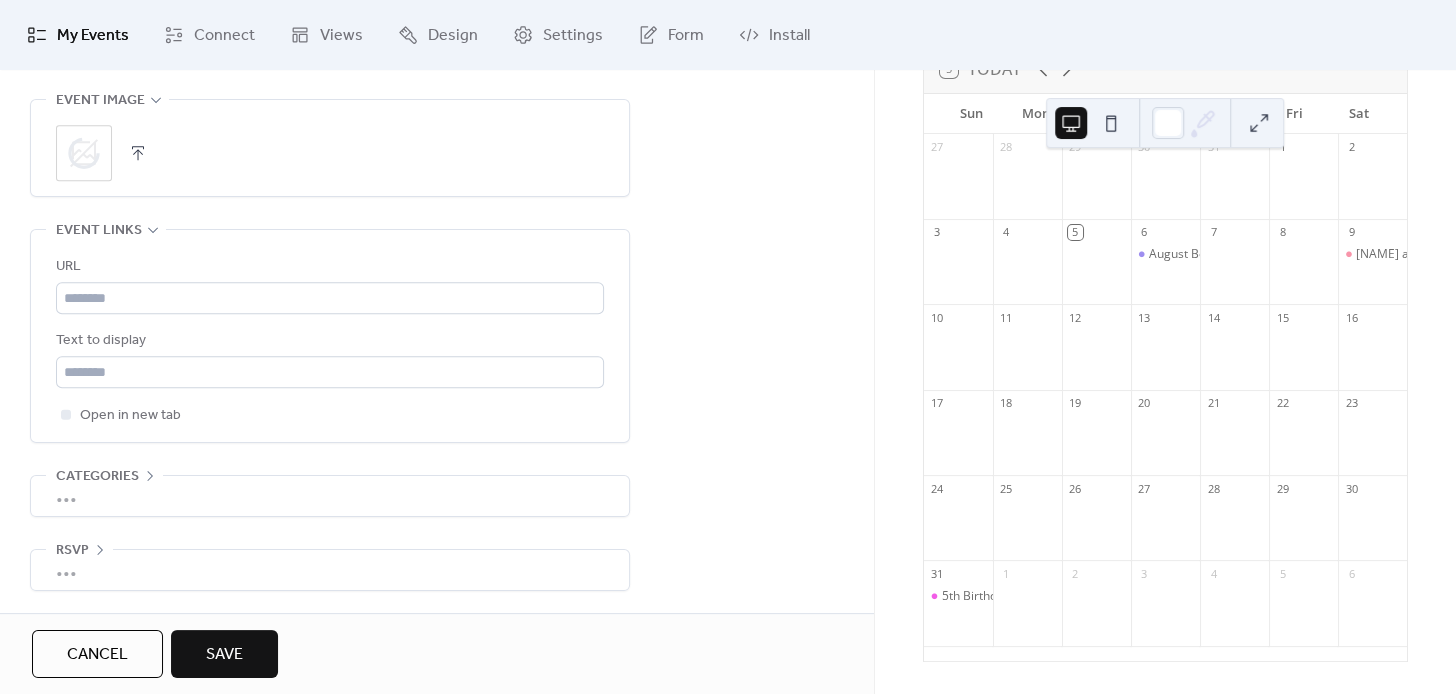 click on "Save" at bounding box center (224, 654) 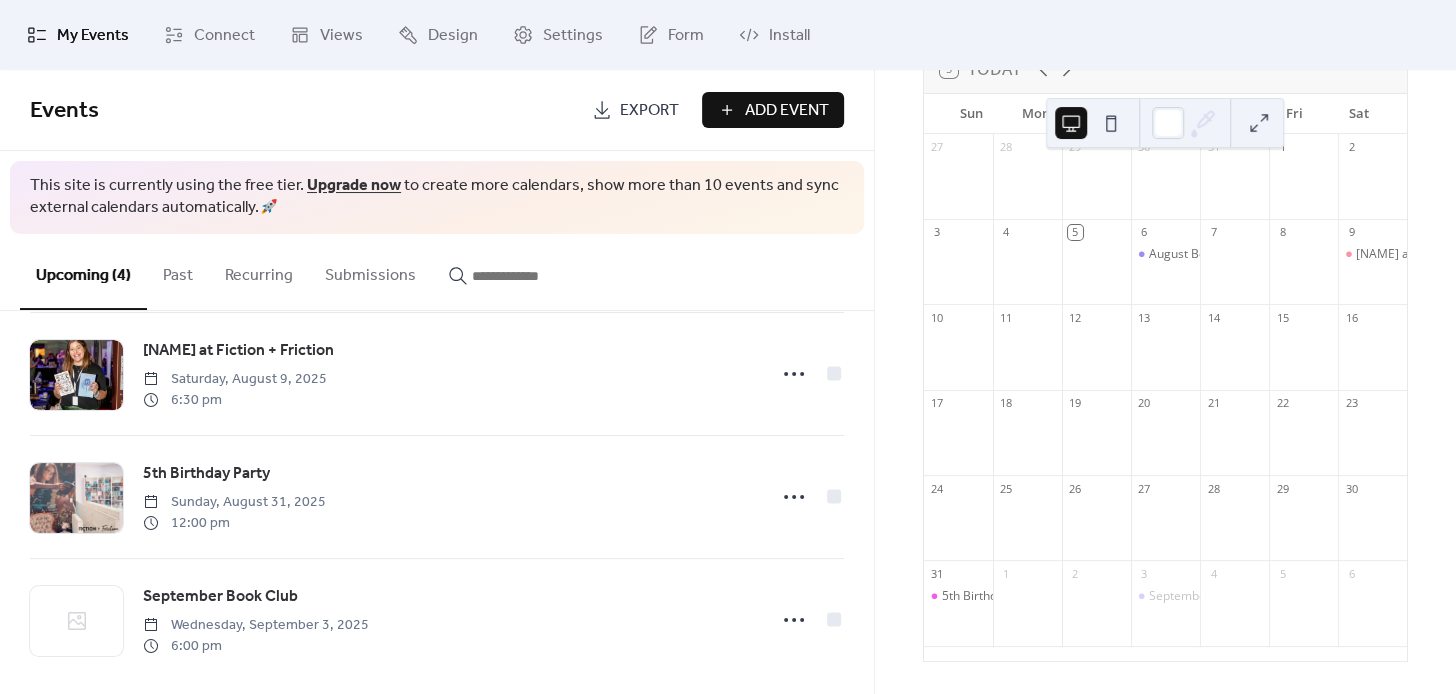 scroll, scrollTop: 169, scrollLeft: 0, axis: vertical 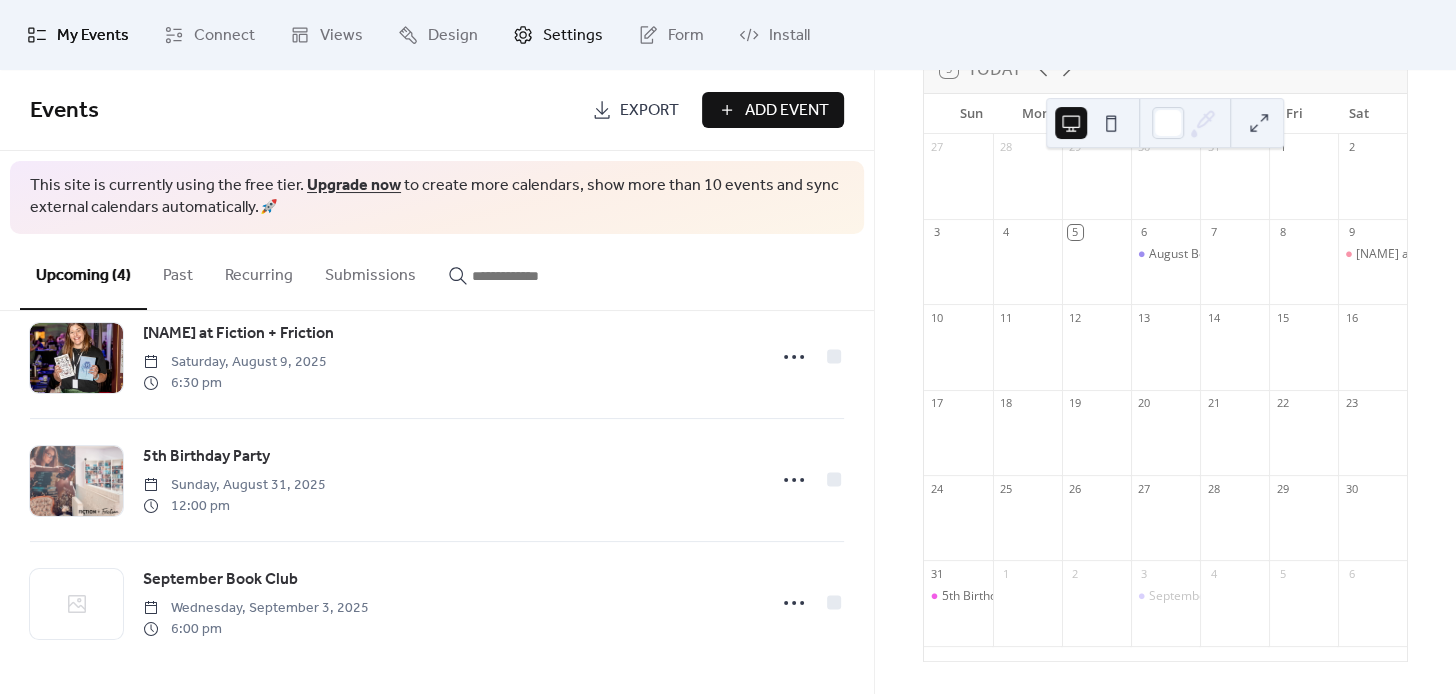 click on "Settings" at bounding box center [573, 36] 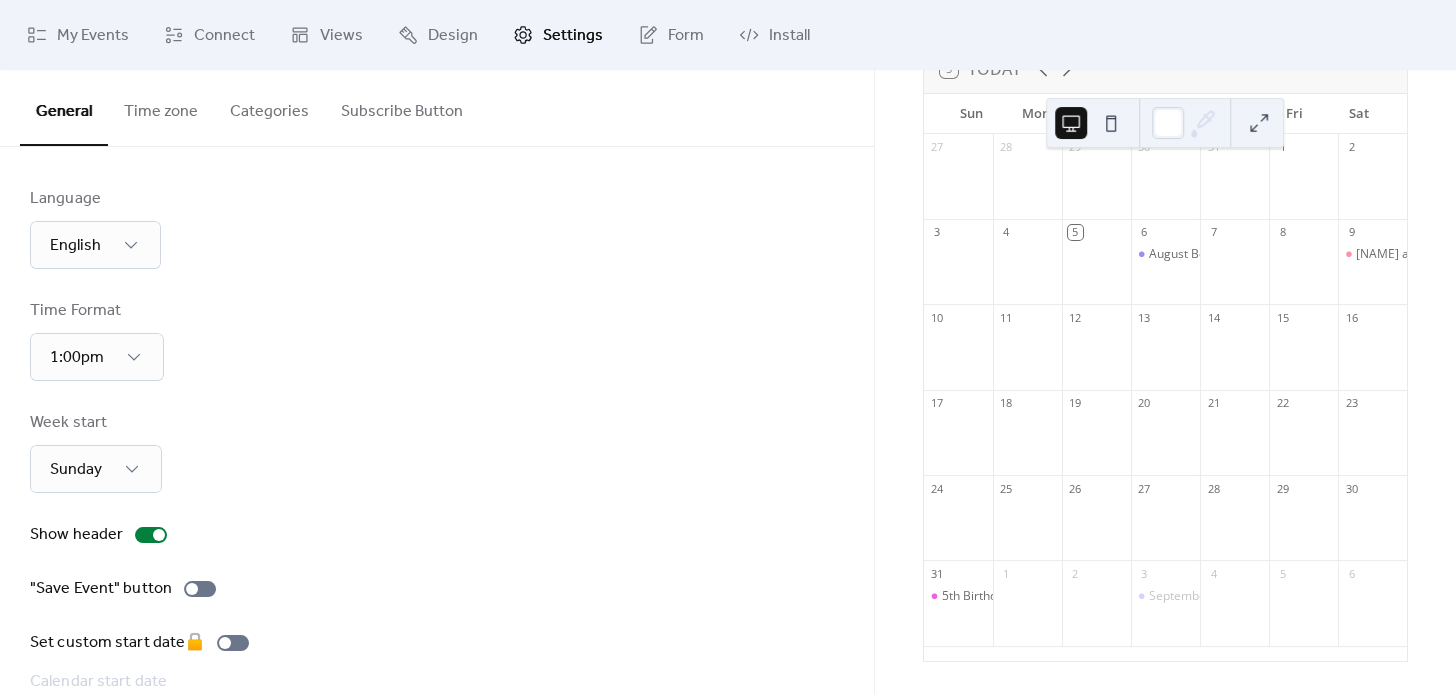 click on "General Time zone Categories Subscribe Button" at bounding box center [437, 108] 